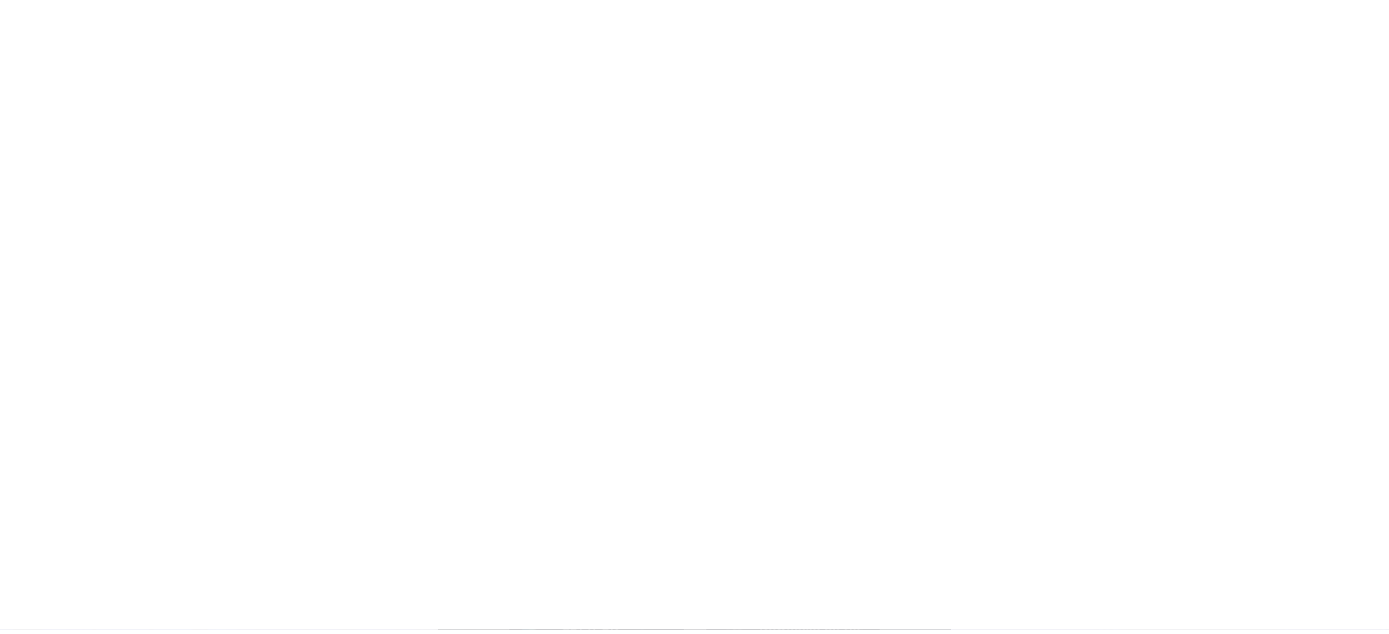 scroll, scrollTop: 0, scrollLeft: 0, axis: both 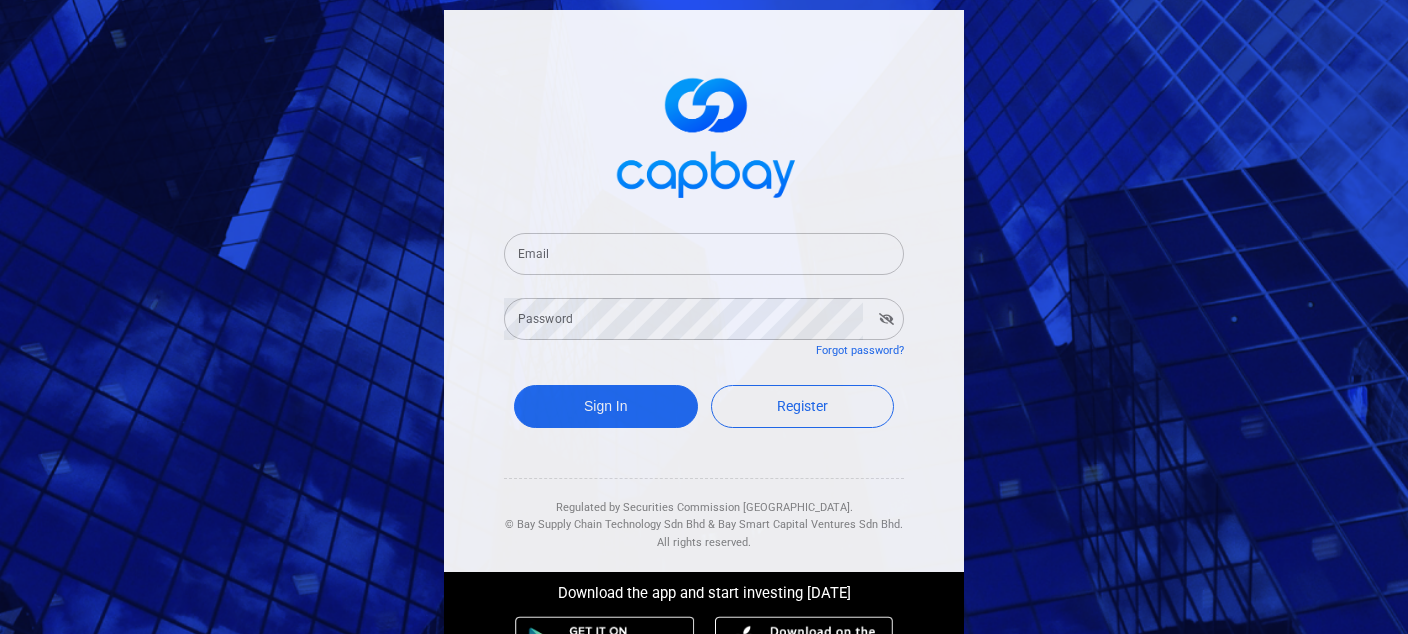 click on "Email" at bounding box center (704, 254) 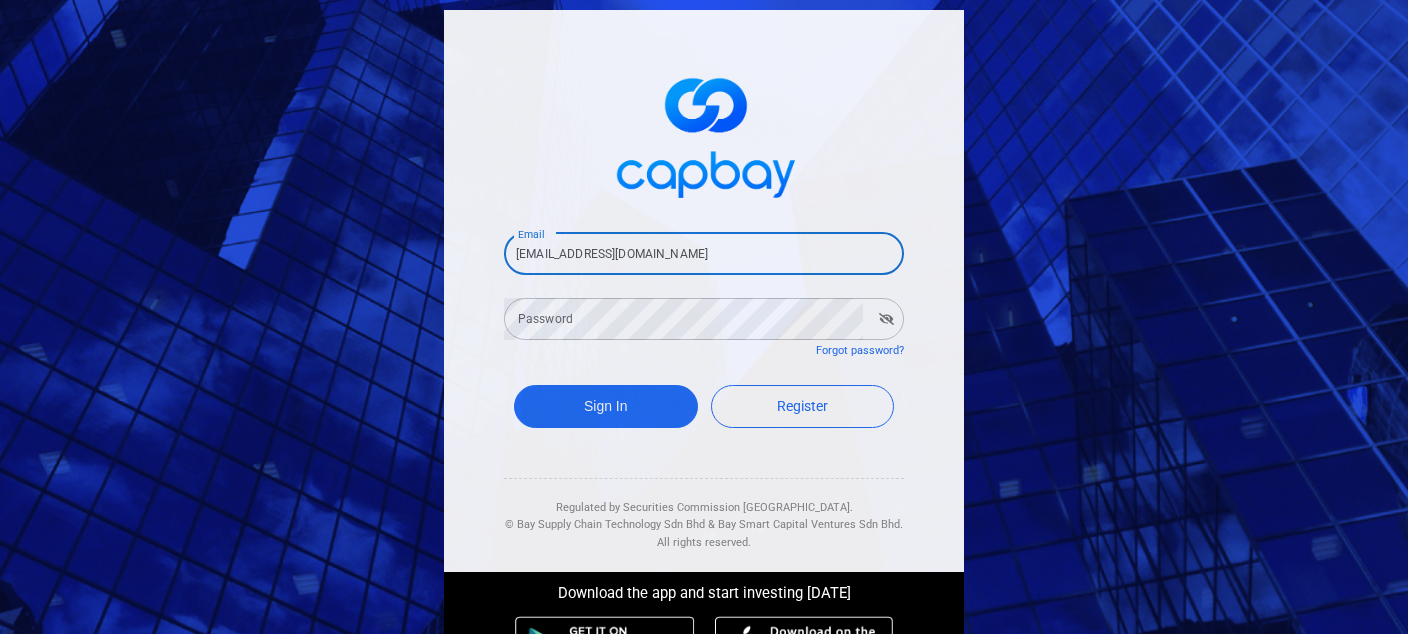 type on "[EMAIL_ADDRESS][DOMAIN_NAME]" 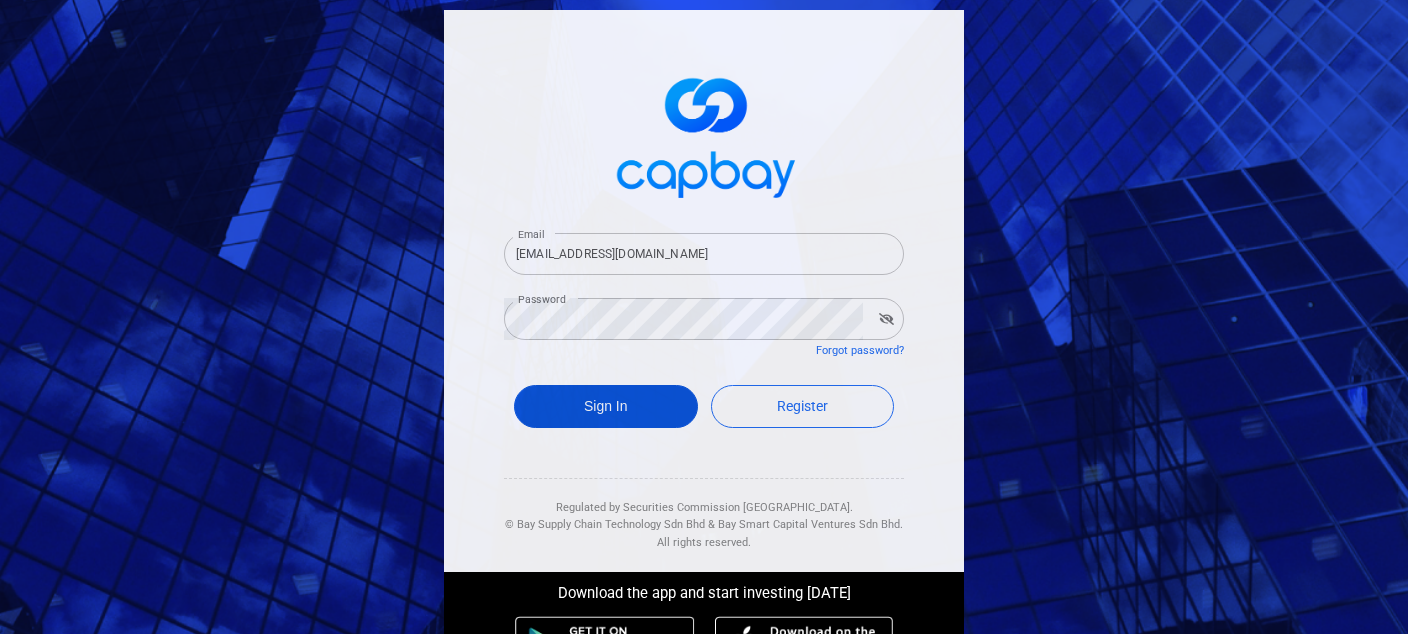 click on "Sign In" at bounding box center (606, 406) 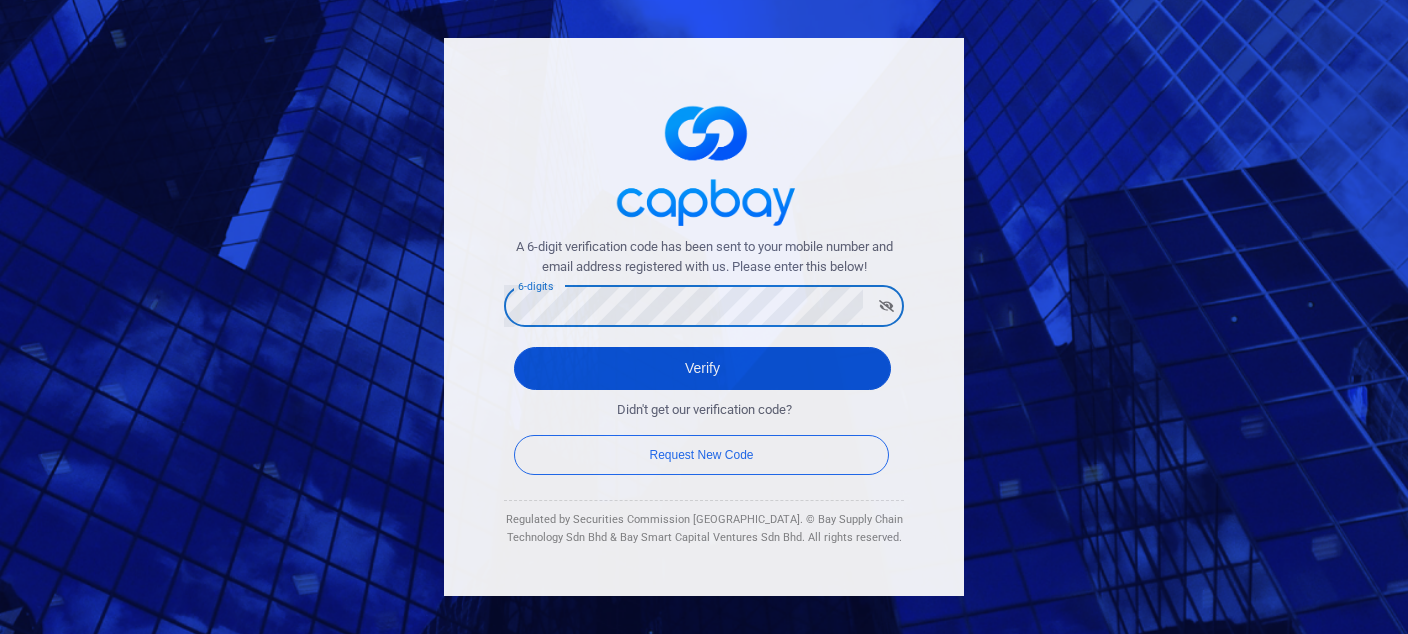 click on "Verify" at bounding box center [702, 368] 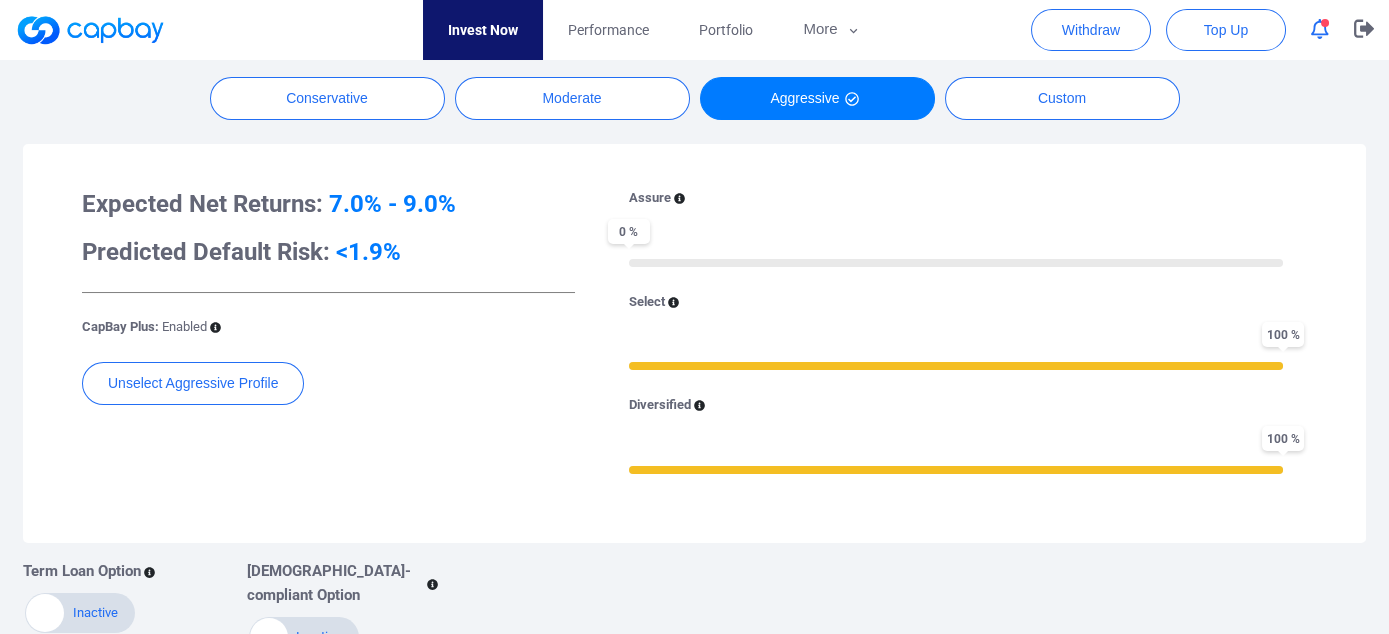 scroll, scrollTop: 0, scrollLeft: 0, axis: both 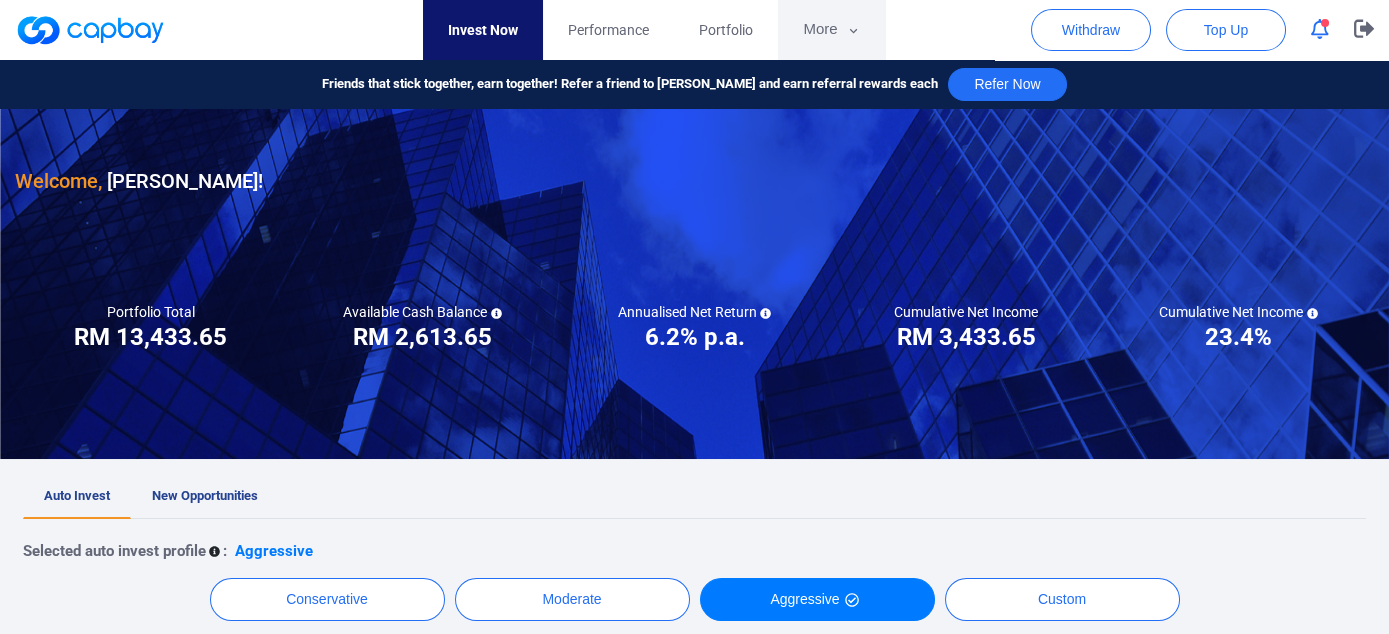 click on "More" at bounding box center [831, 30] 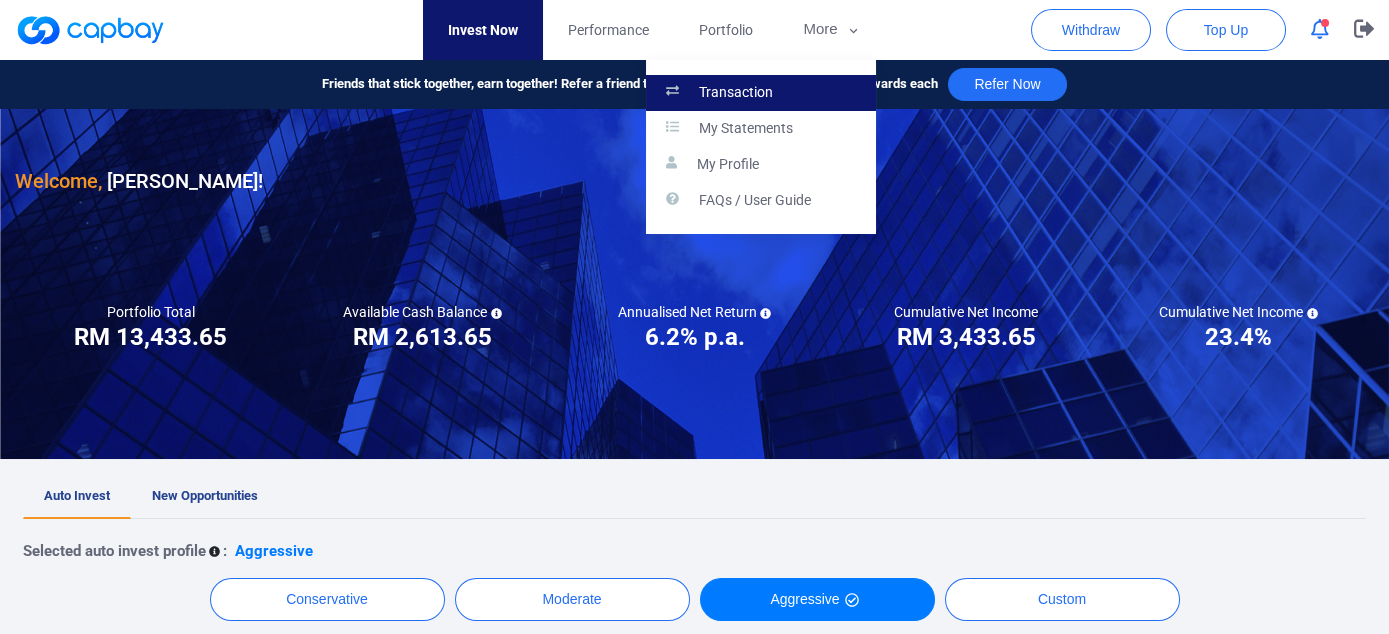 click on "Transaction" at bounding box center (736, 93) 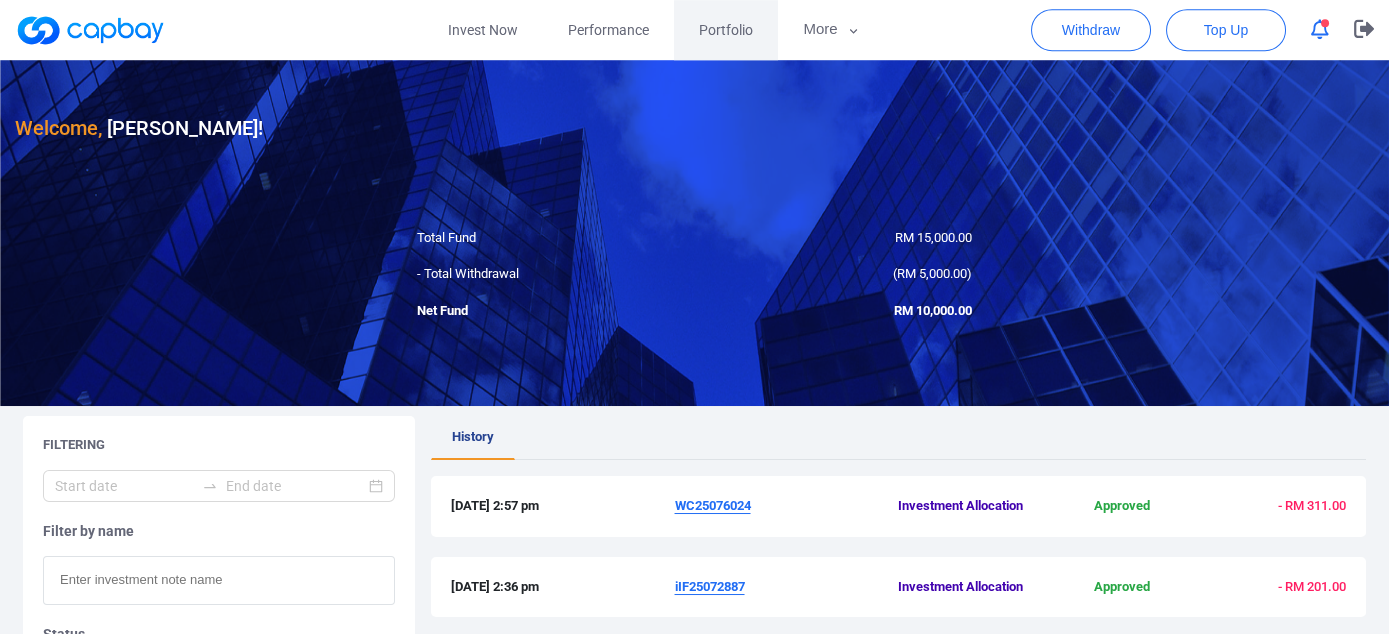 scroll, scrollTop: 0, scrollLeft: 0, axis: both 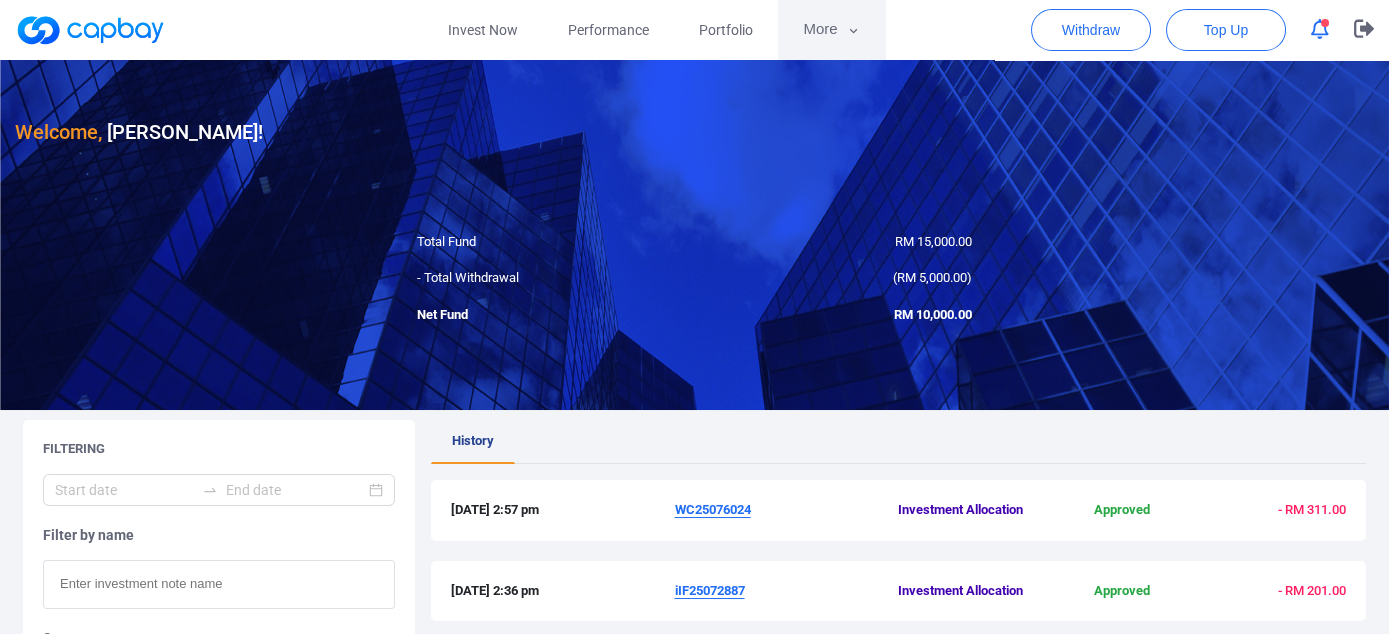 click on "More" at bounding box center [831, 30] 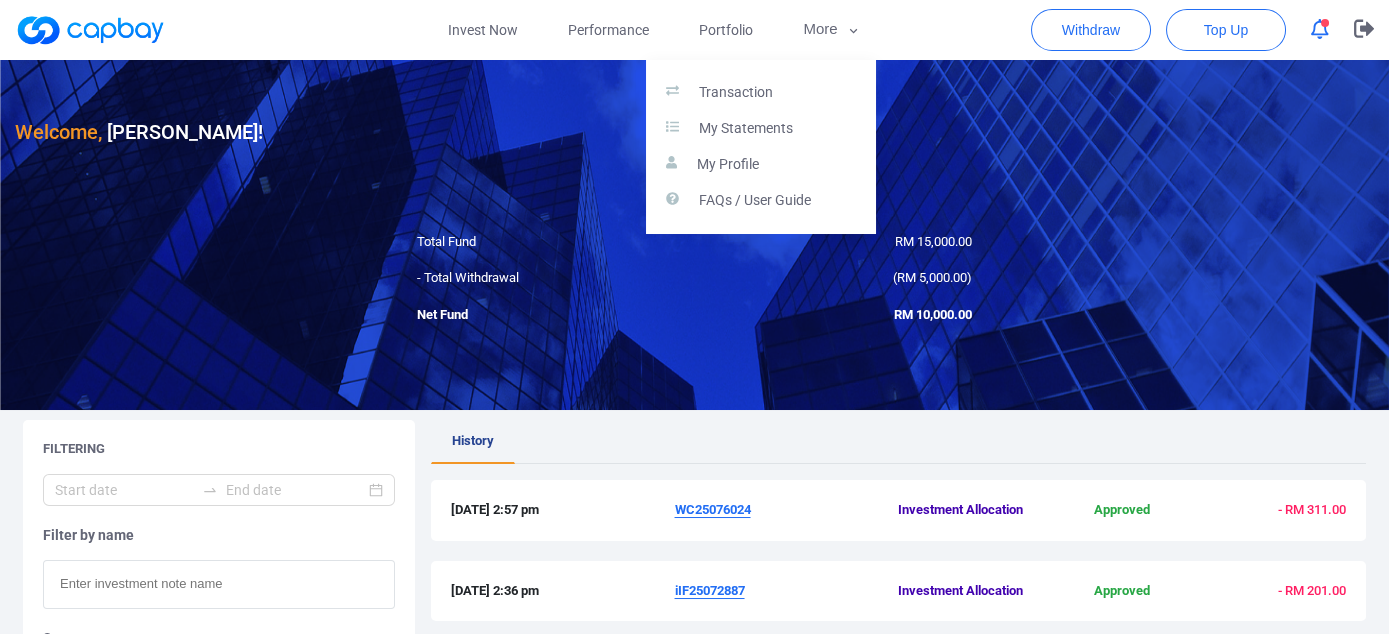 click at bounding box center [694, 317] 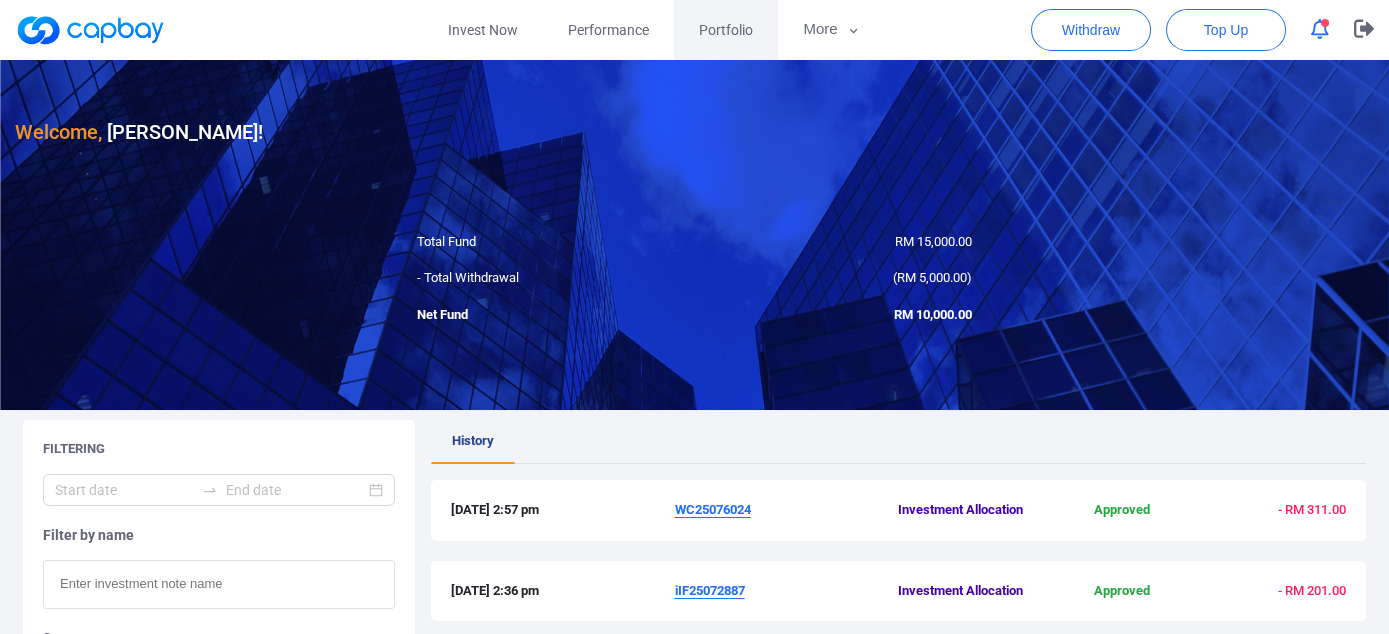 click on "Portfolio" at bounding box center (726, 30) 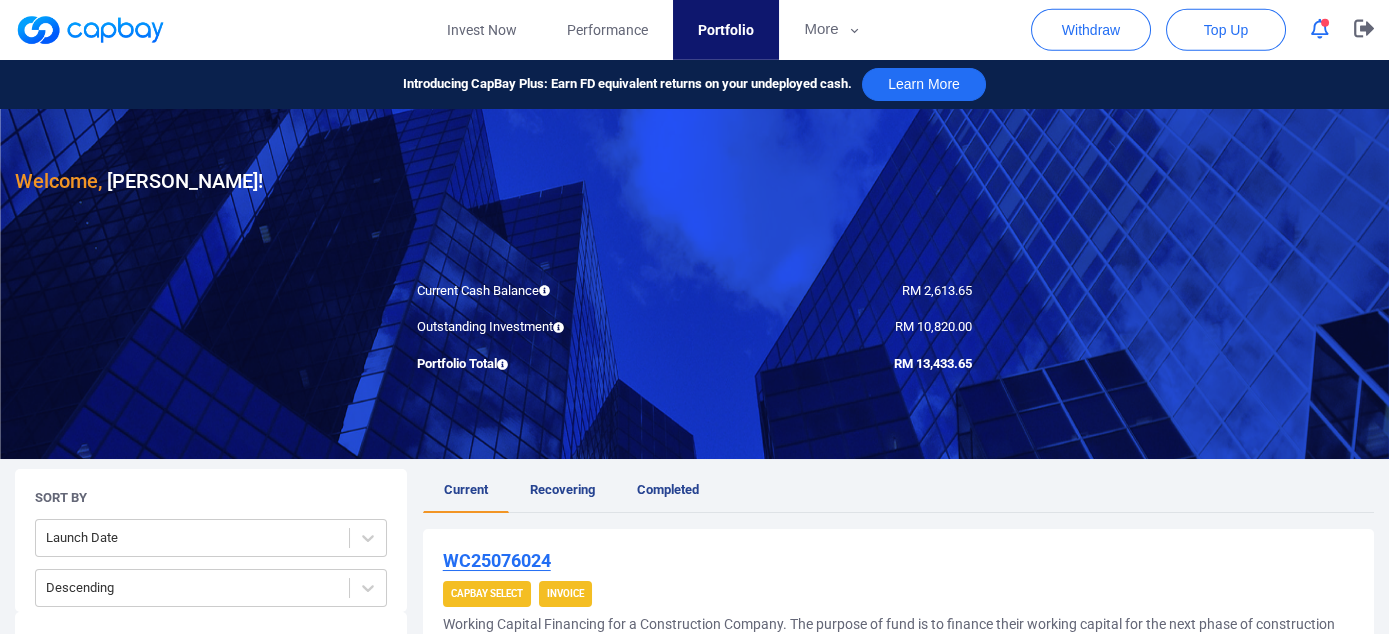scroll, scrollTop: 0, scrollLeft: 0, axis: both 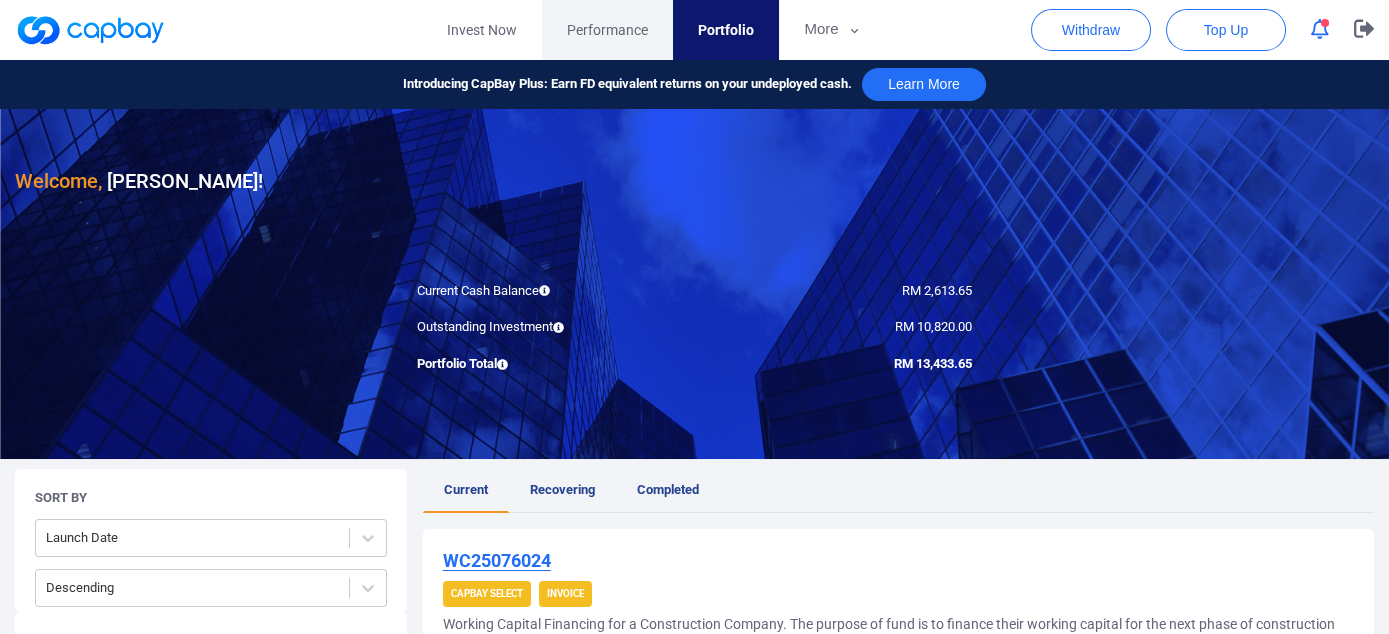 click on "Performance" at bounding box center (607, 30) 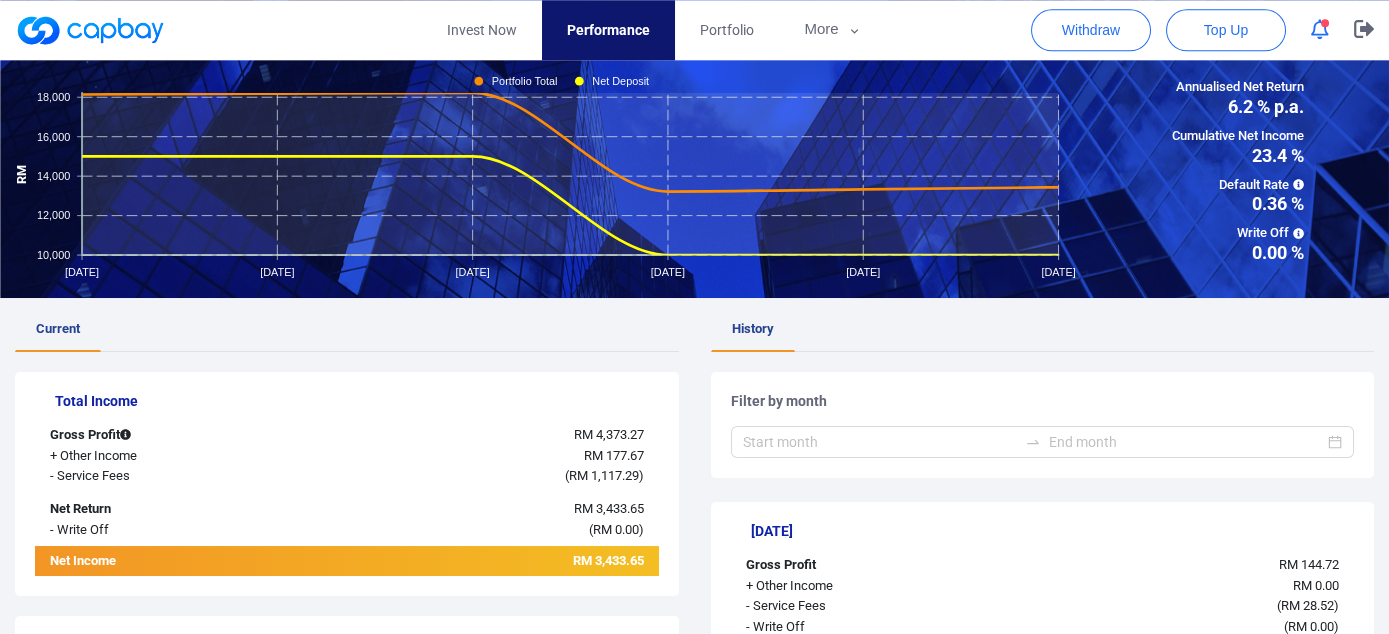 scroll, scrollTop: 0, scrollLeft: 0, axis: both 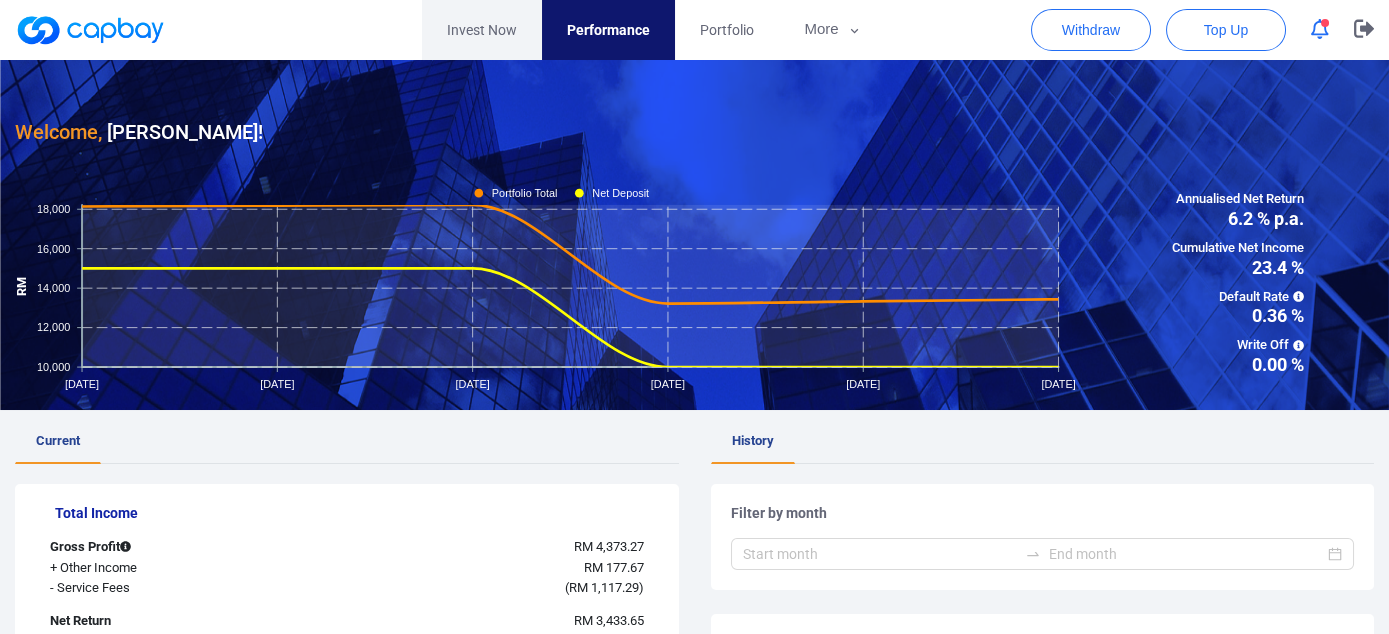 click on "Invest Now" at bounding box center (482, 30) 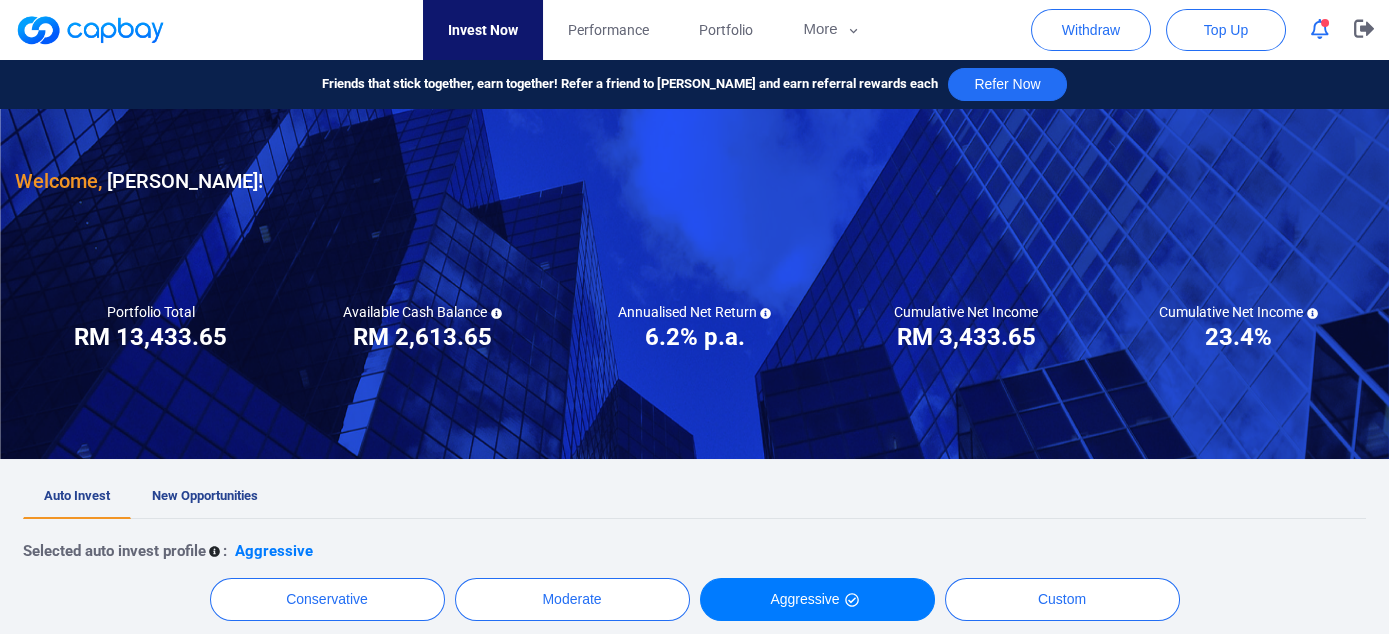 click on "Cumulative Net Income RM   ***** RM   3,433.65" at bounding box center [966, 328] 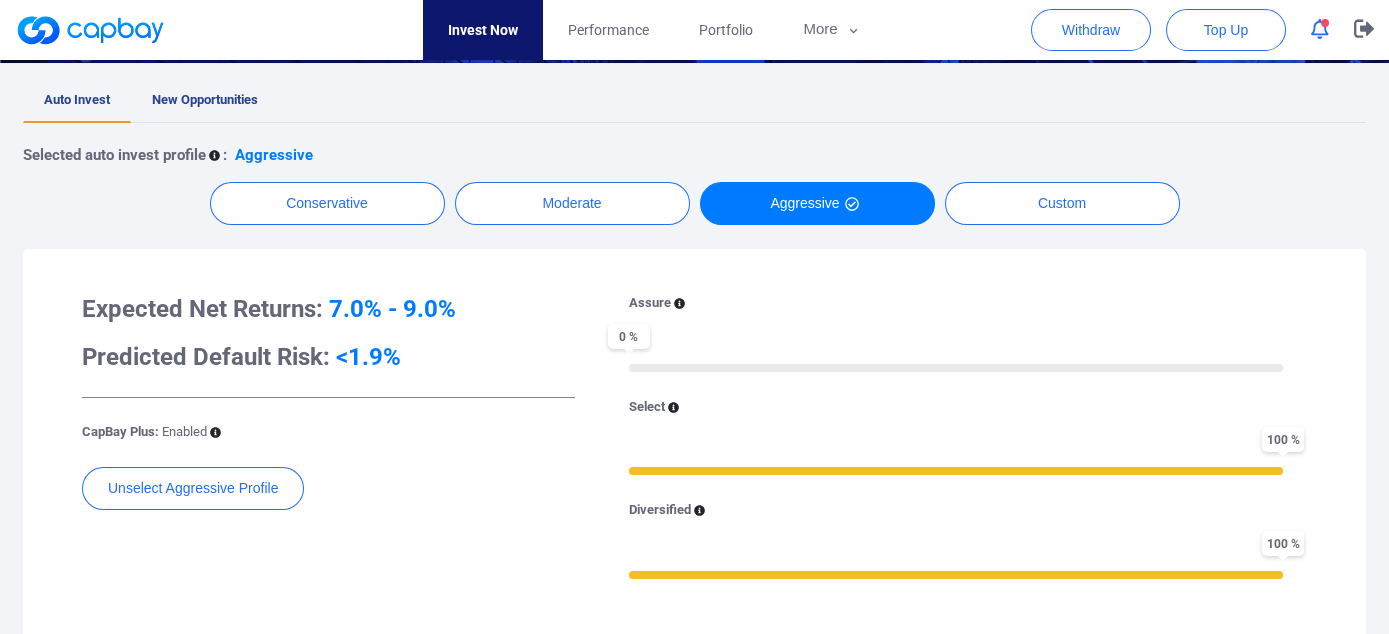 scroll, scrollTop: 0, scrollLeft: 0, axis: both 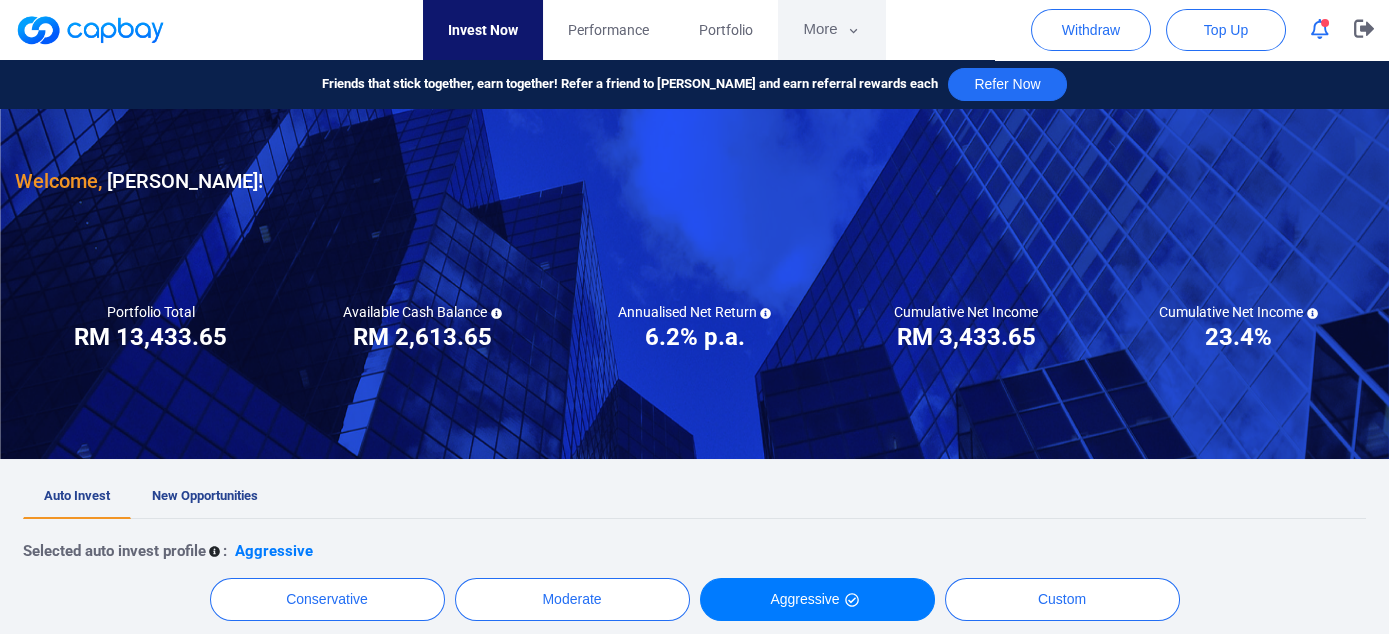 click 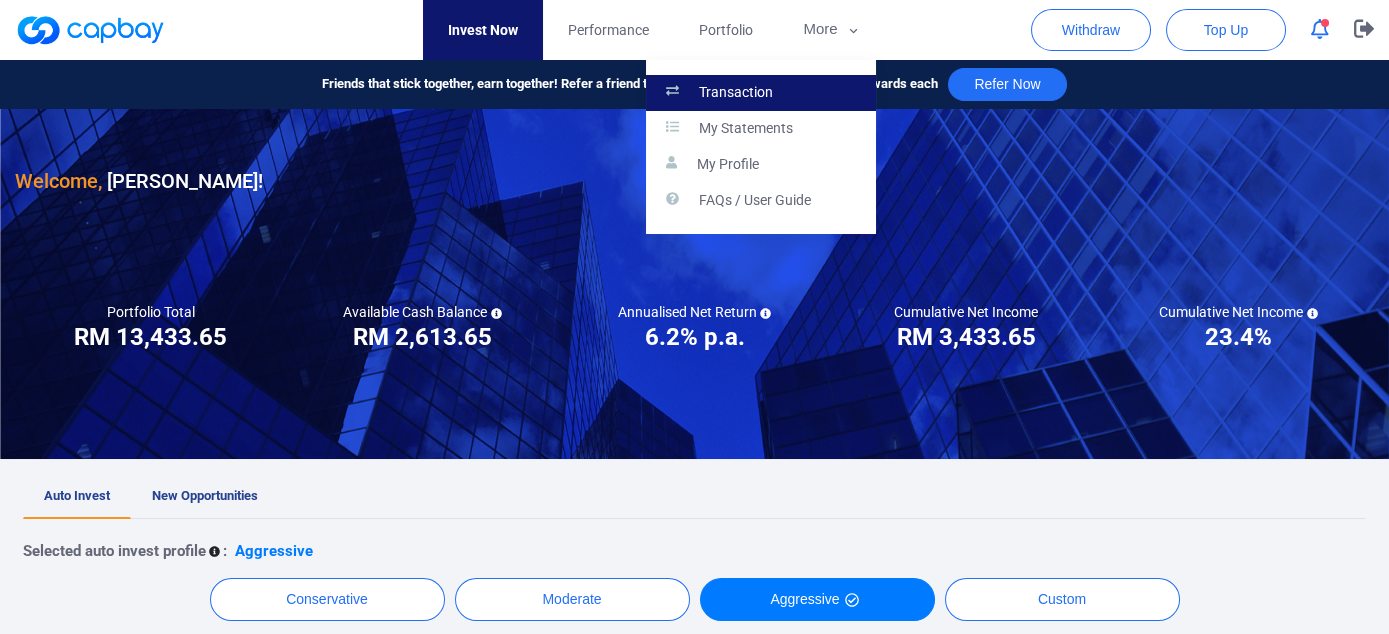 click on "Transaction" at bounding box center (736, 93) 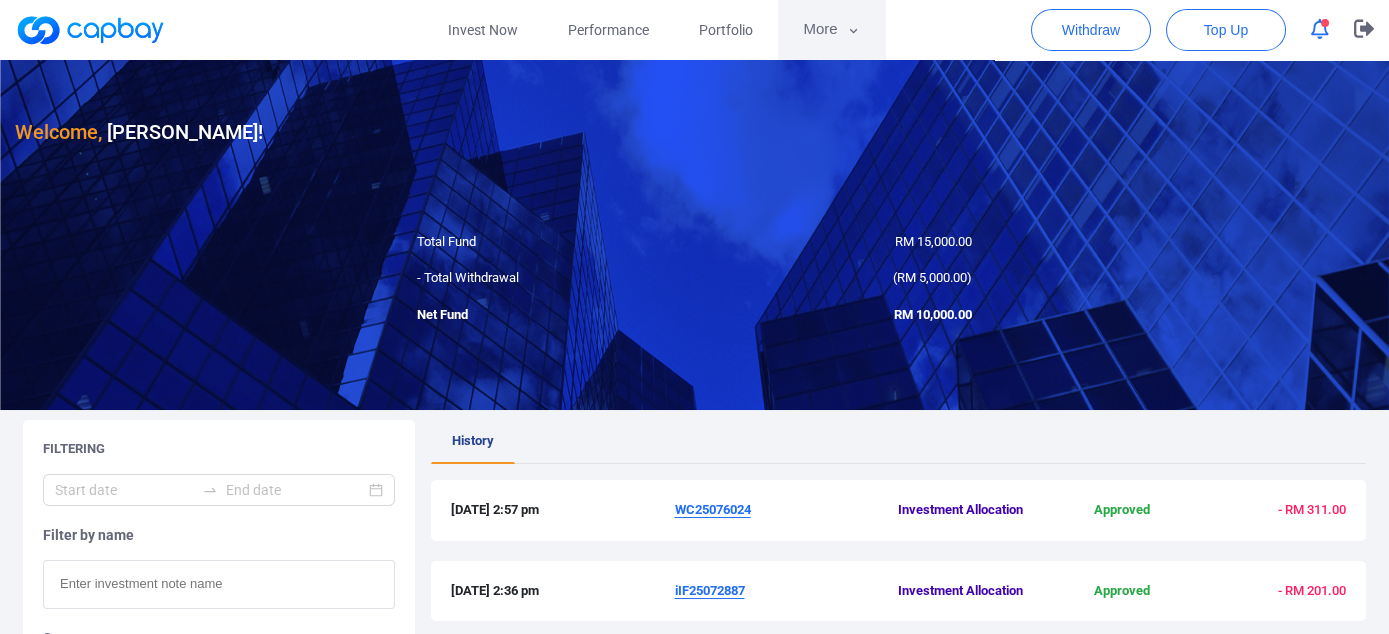 click on "More" at bounding box center [831, 30] 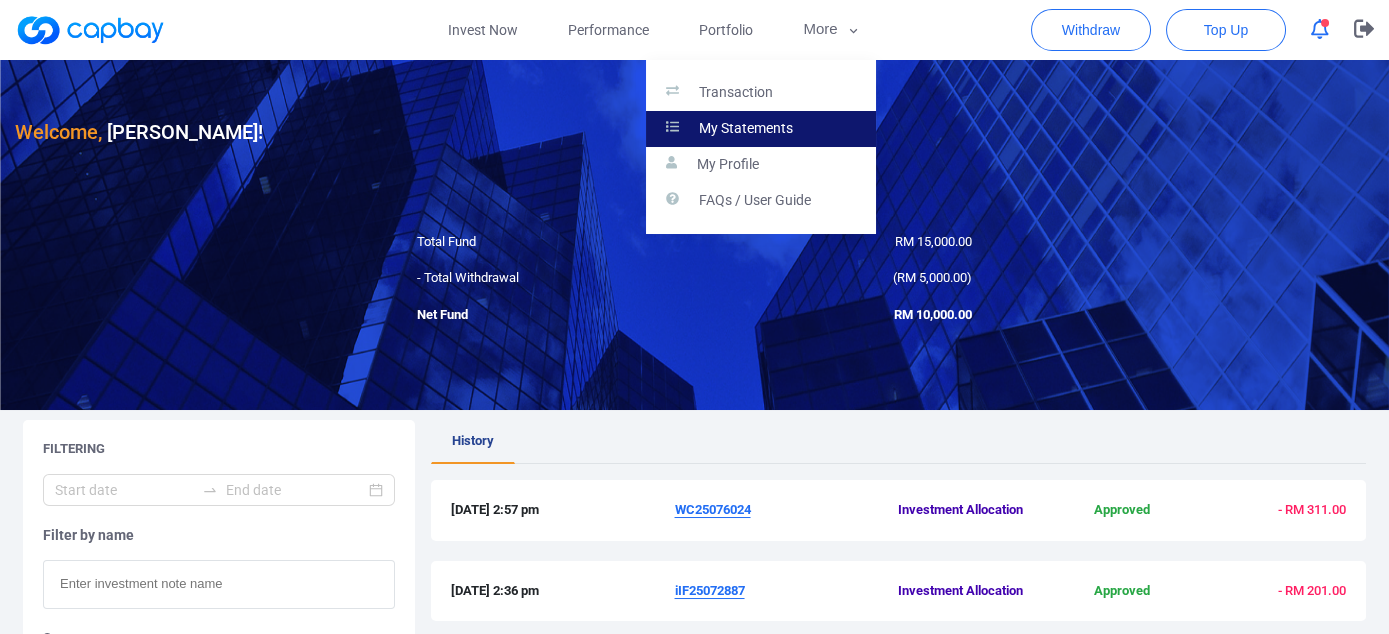 click on "My Statements" at bounding box center [746, 129] 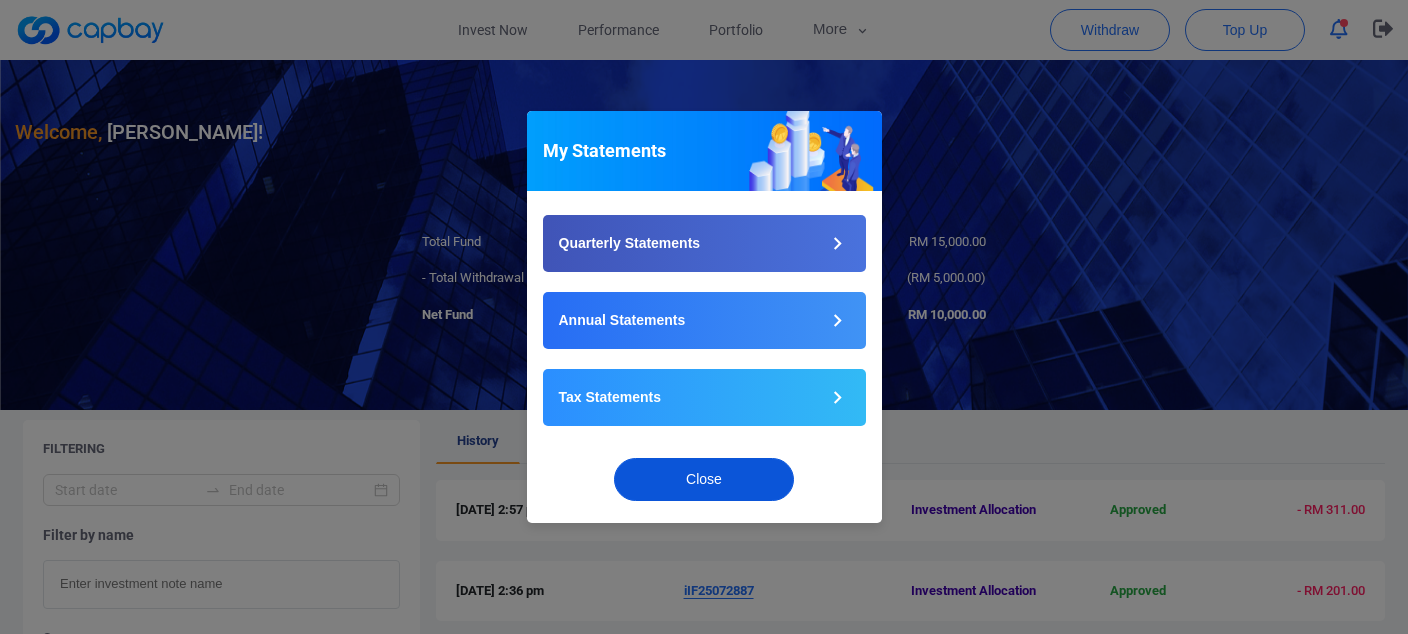 drag, startPoint x: 757, startPoint y: 495, endPoint x: 843, endPoint y: 260, distance: 250.24188 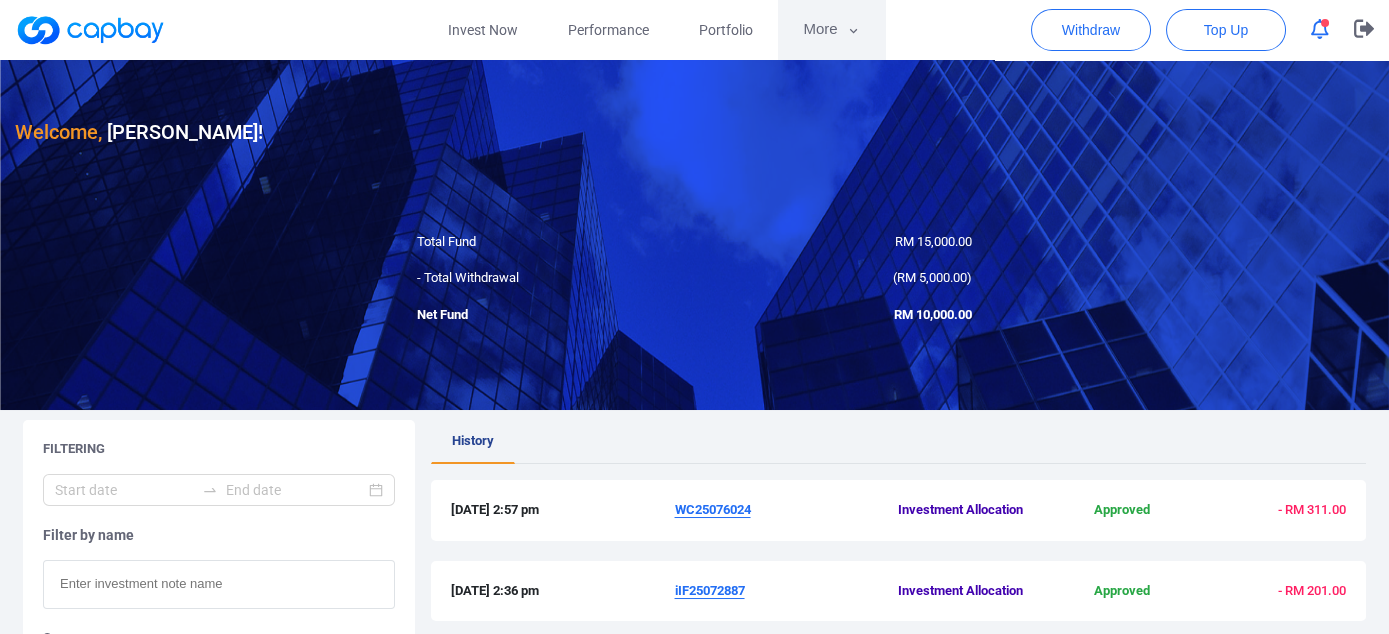 click on "More" at bounding box center [831, 30] 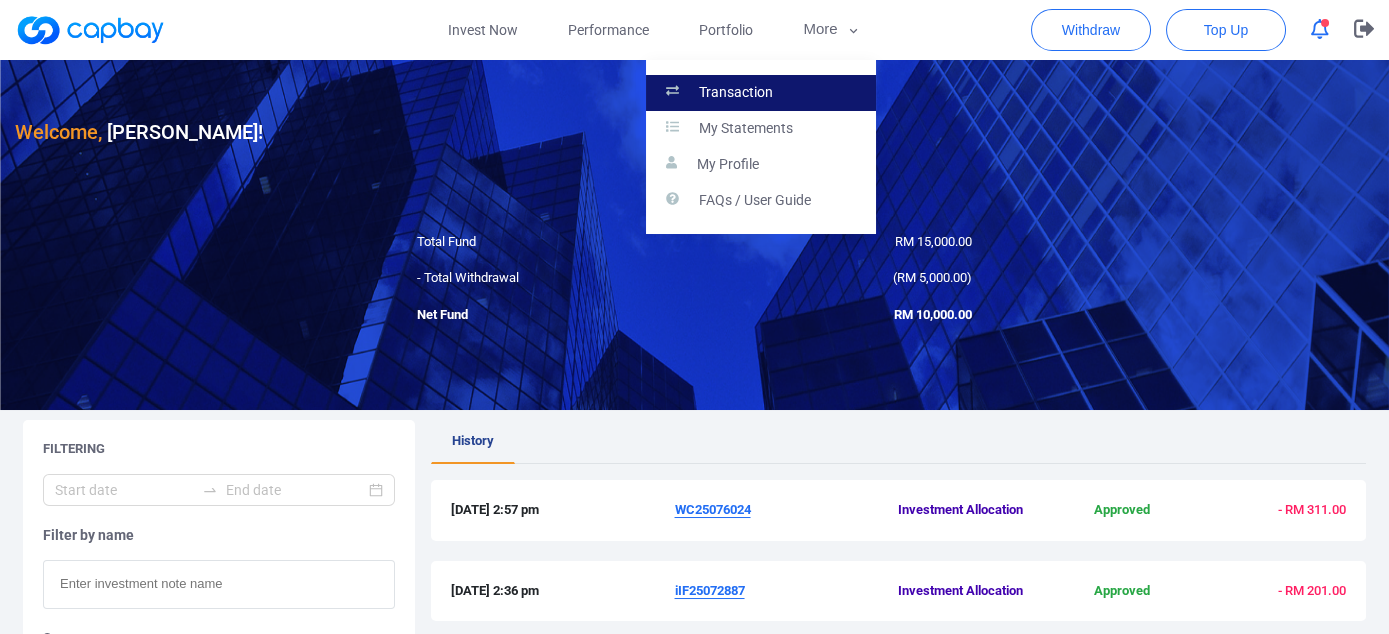 click on "Transaction" at bounding box center (736, 93) 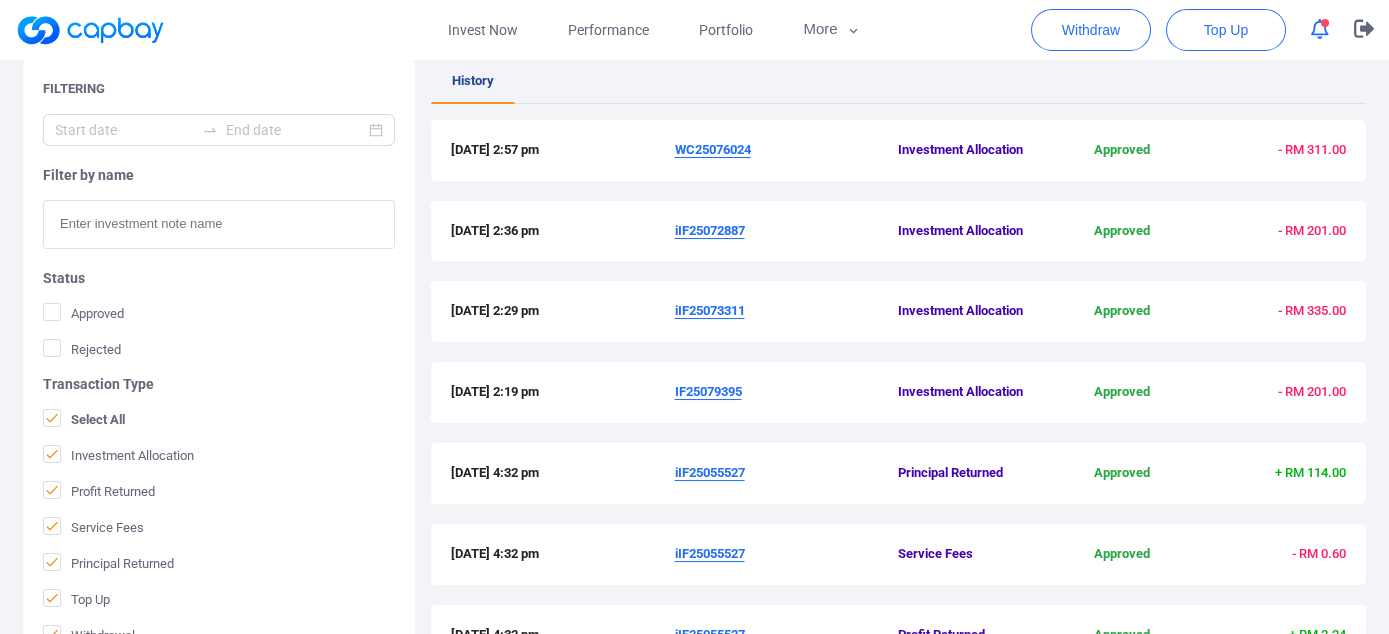 scroll, scrollTop: 0, scrollLeft: 0, axis: both 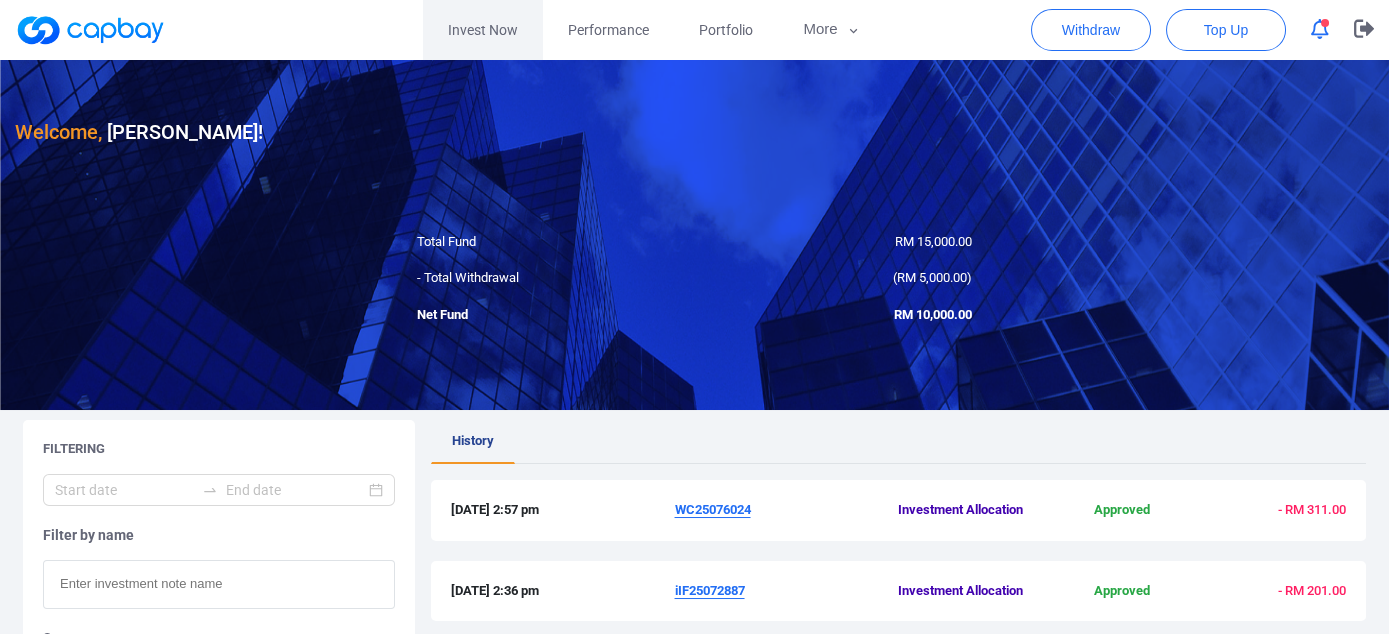 click on "Invest Now" at bounding box center (483, 30) 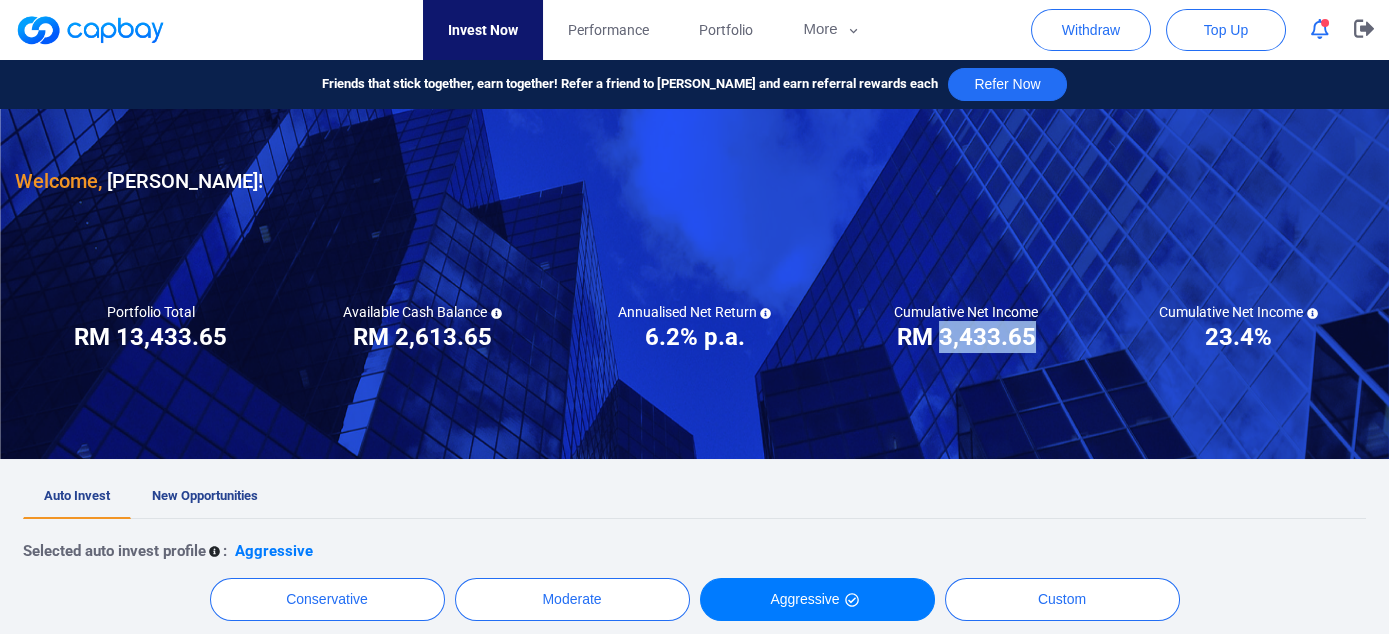 drag, startPoint x: 942, startPoint y: 335, endPoint x: 1030, endPoint y: 334, distance: 88.005684 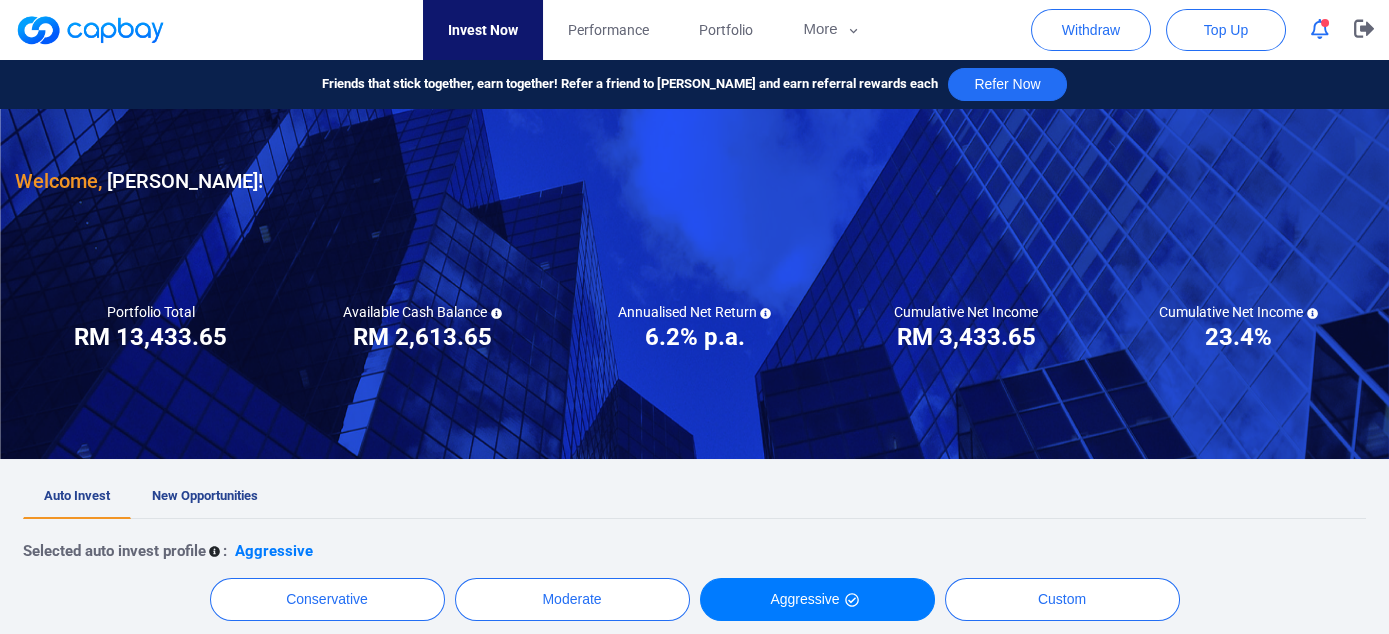 click at bounding box center [694, 284] 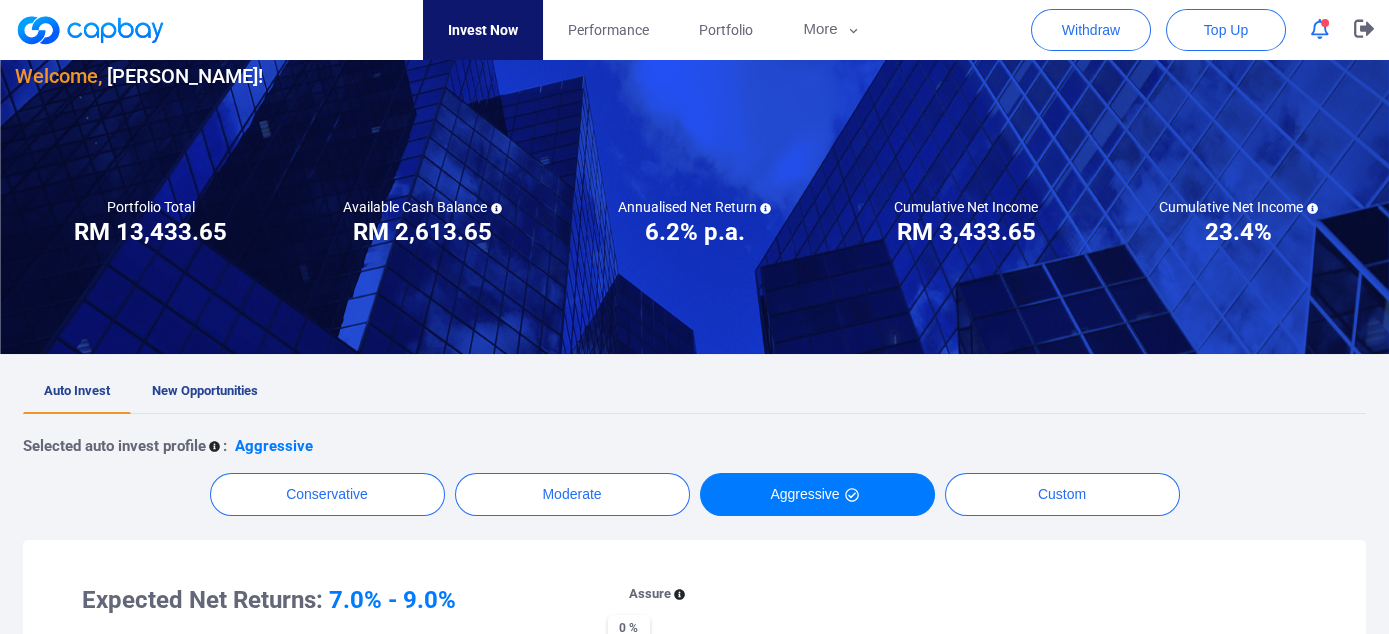 scroll, scrollTop: 0, scrollLeft: 0, axis: both 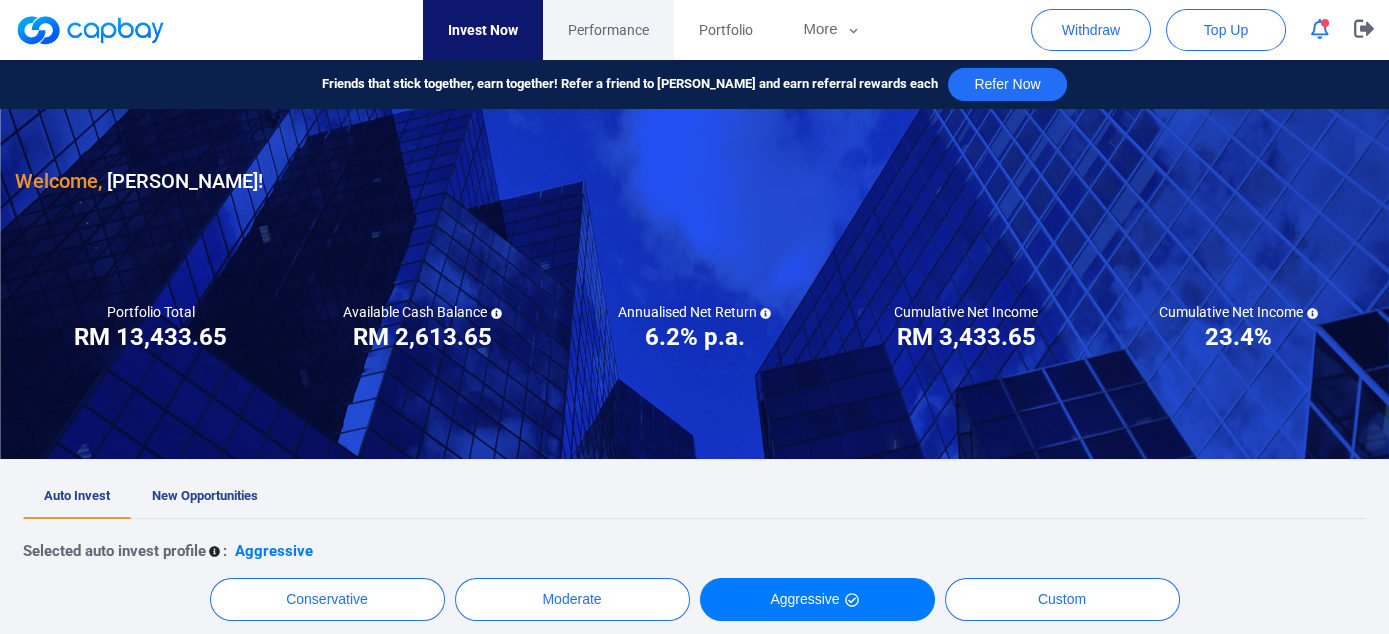 click on "Performance" at bounding box center (608, 30) 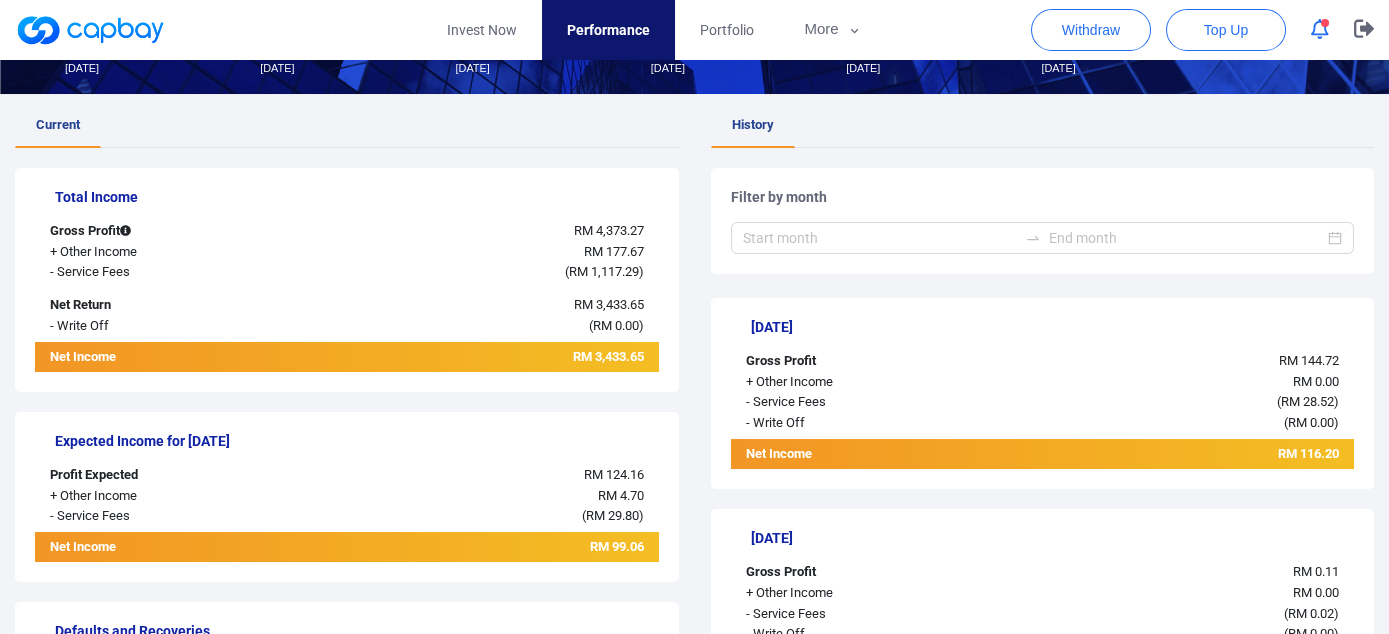 scroll, scrollTop: 0, scrollLeft: 0, axis: both 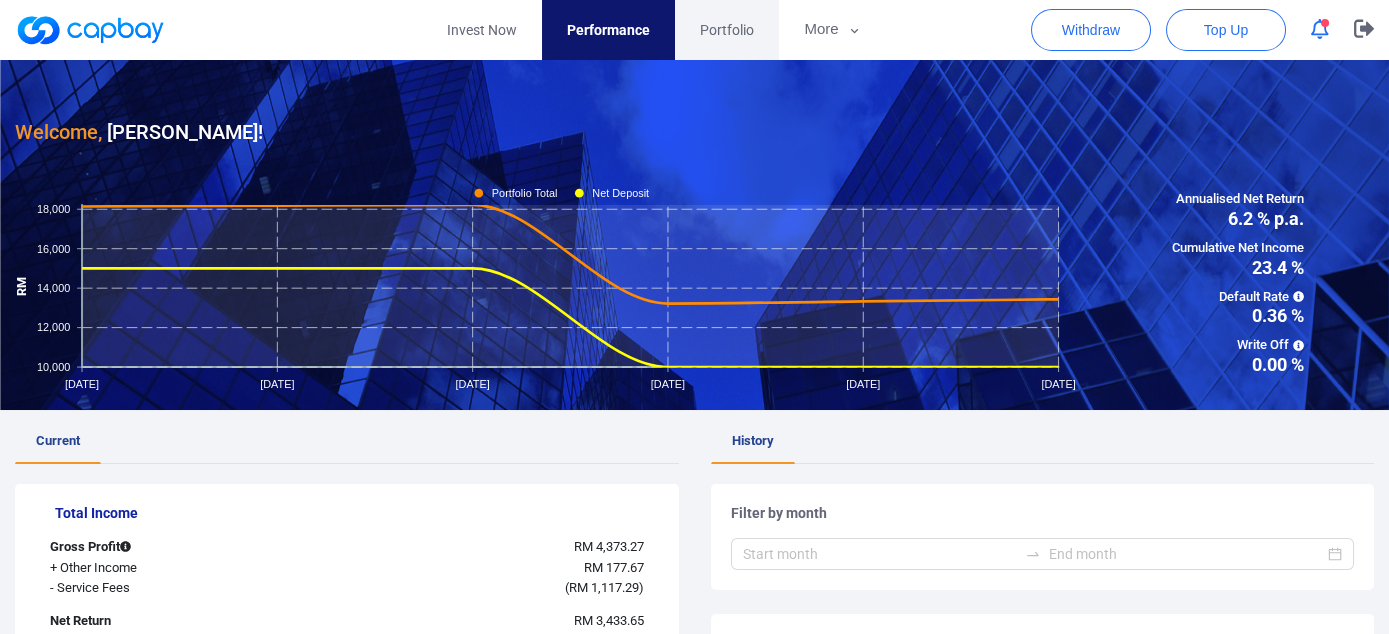 click on "Portfolio" at bounding box center (727, 30) 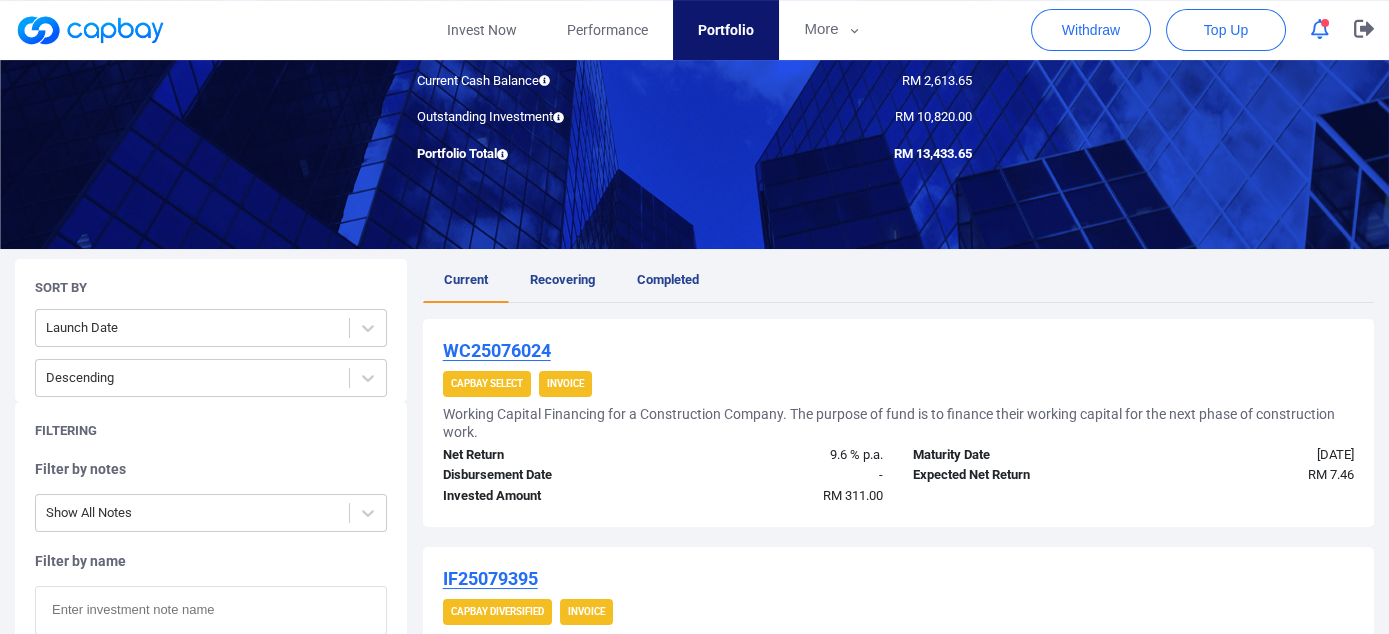scroll, scrollTop: 211, scrollLeft: 0, axis: vertical 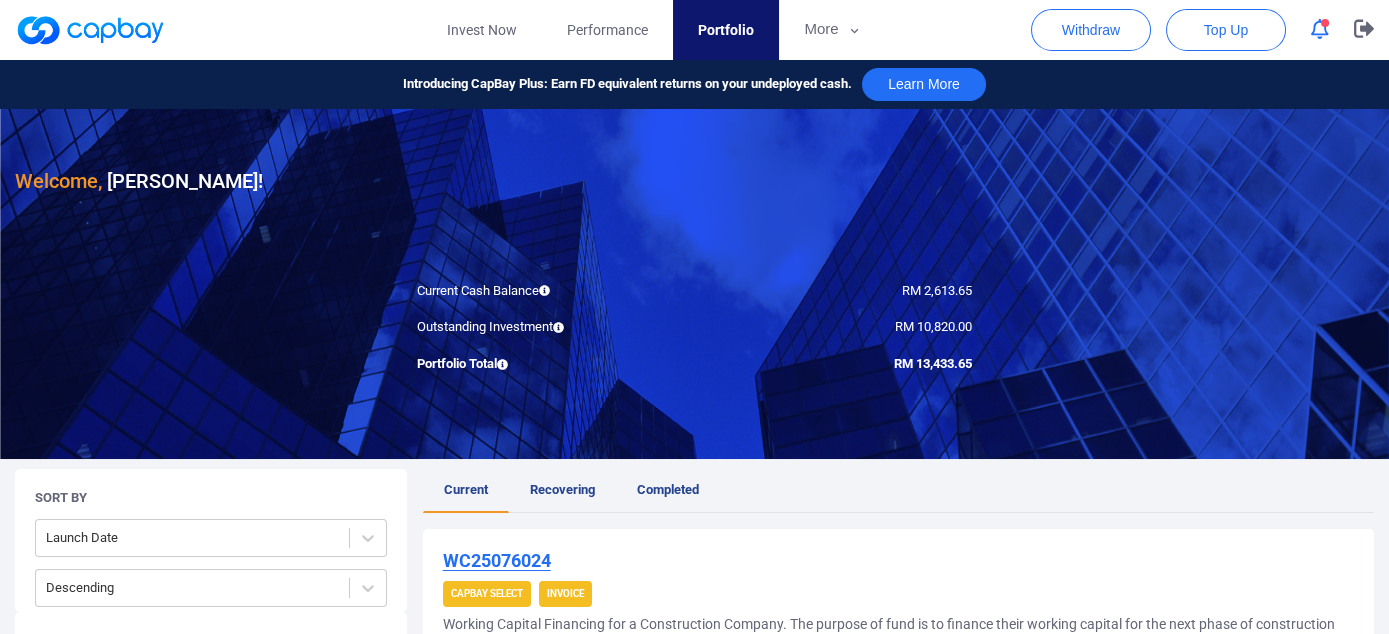 click at bounding box center [694, 284] 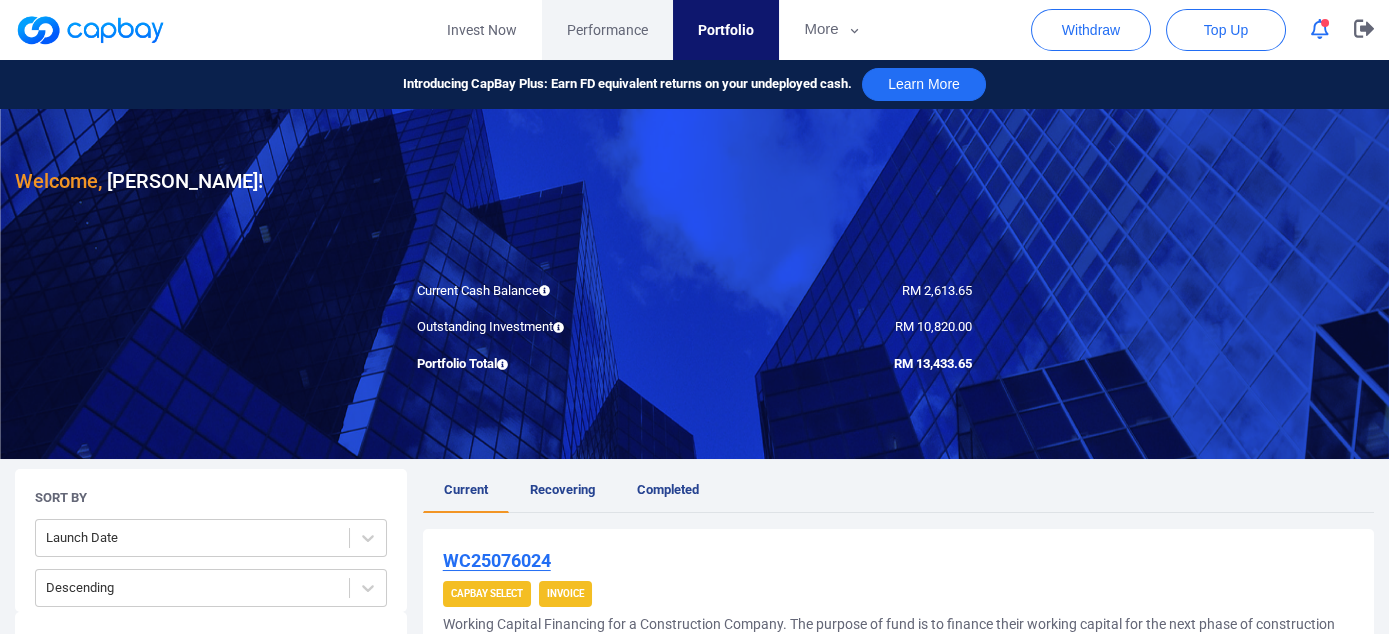 click on "Performance" at bounding box center [607, 30] 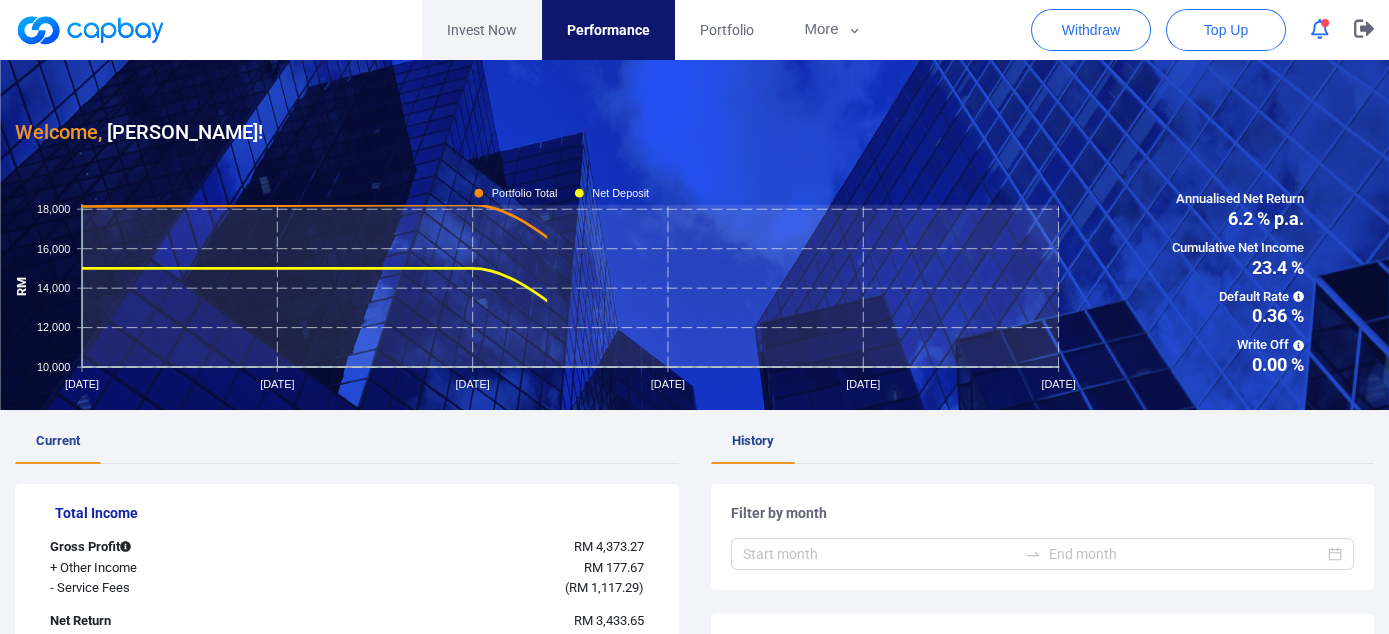 click on "Invest Now" at bounding box center [482, 30] 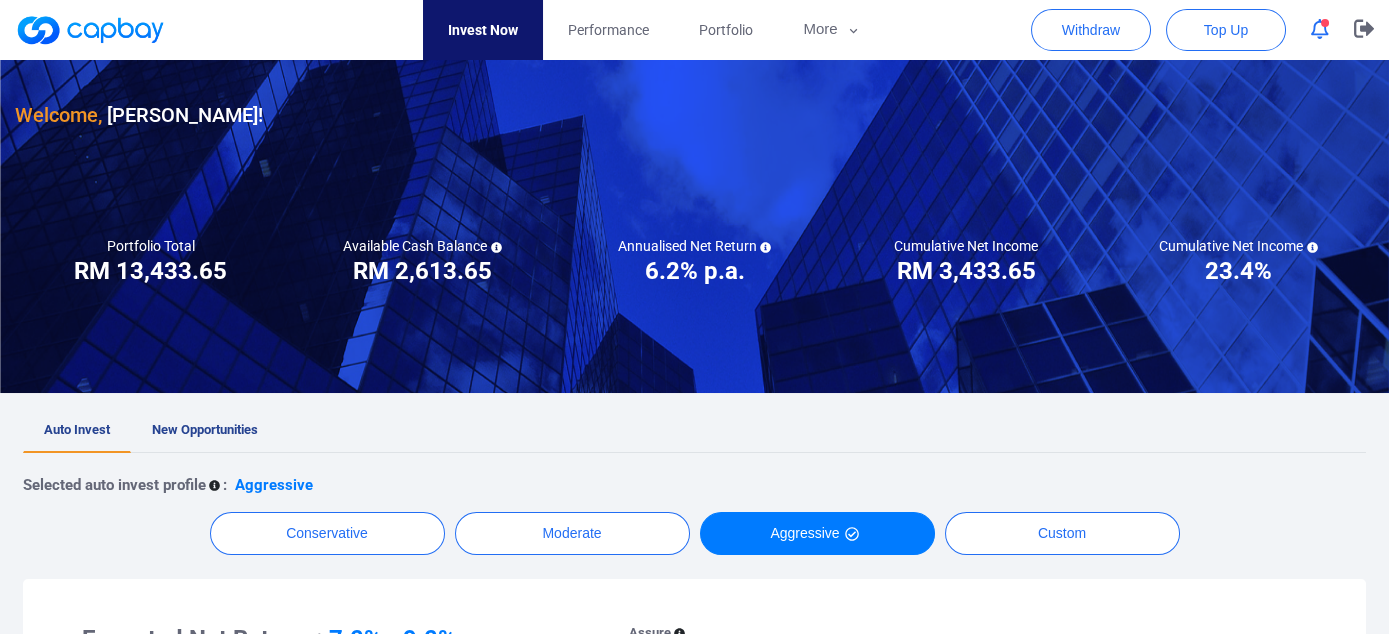 scroll, scrollTop: 105, scrollLeft: 0, axis: vertical 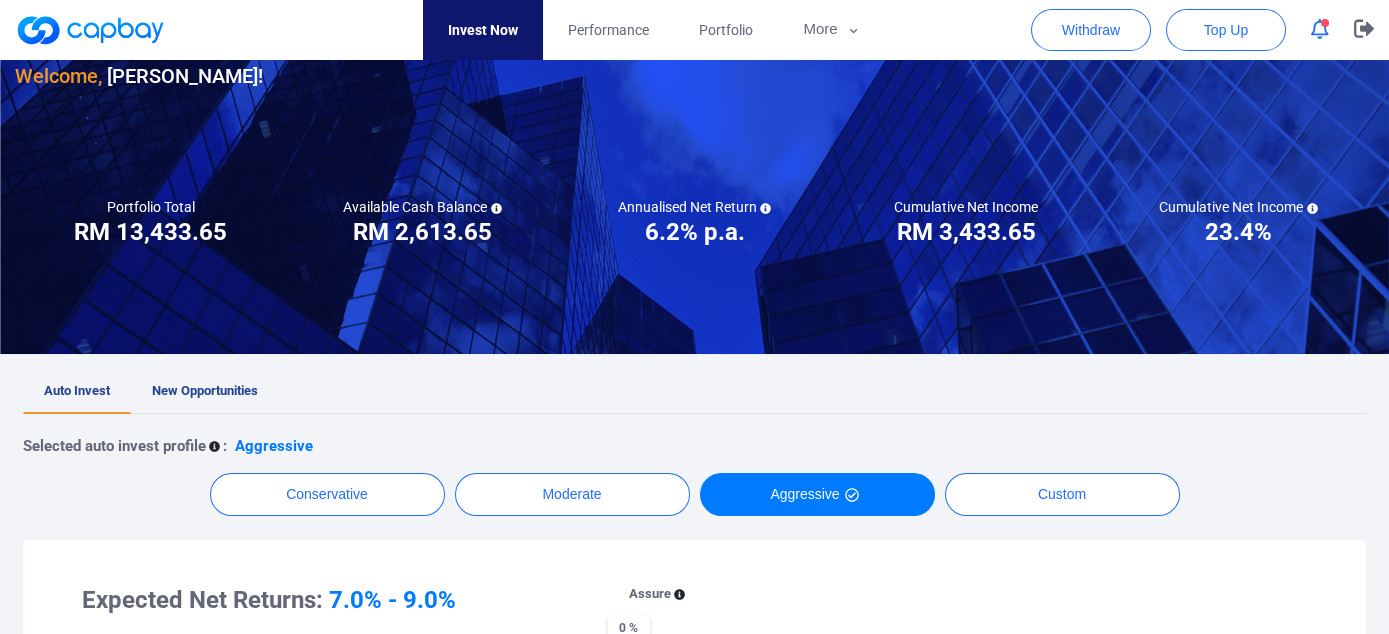 click on "Available Cash Balance RM   ***** RM   2,613.65" at bounding box center [423, 223] 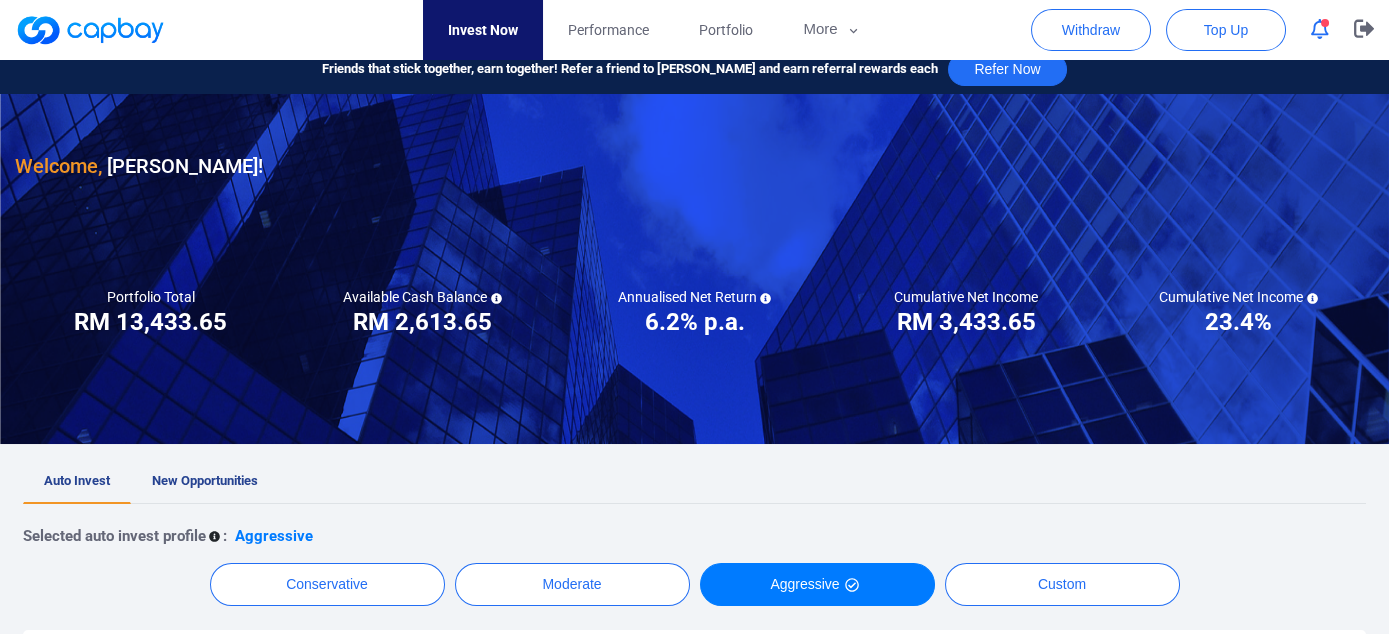 scroll, scrollTop: 0, scrollLeft: 0, axis: both 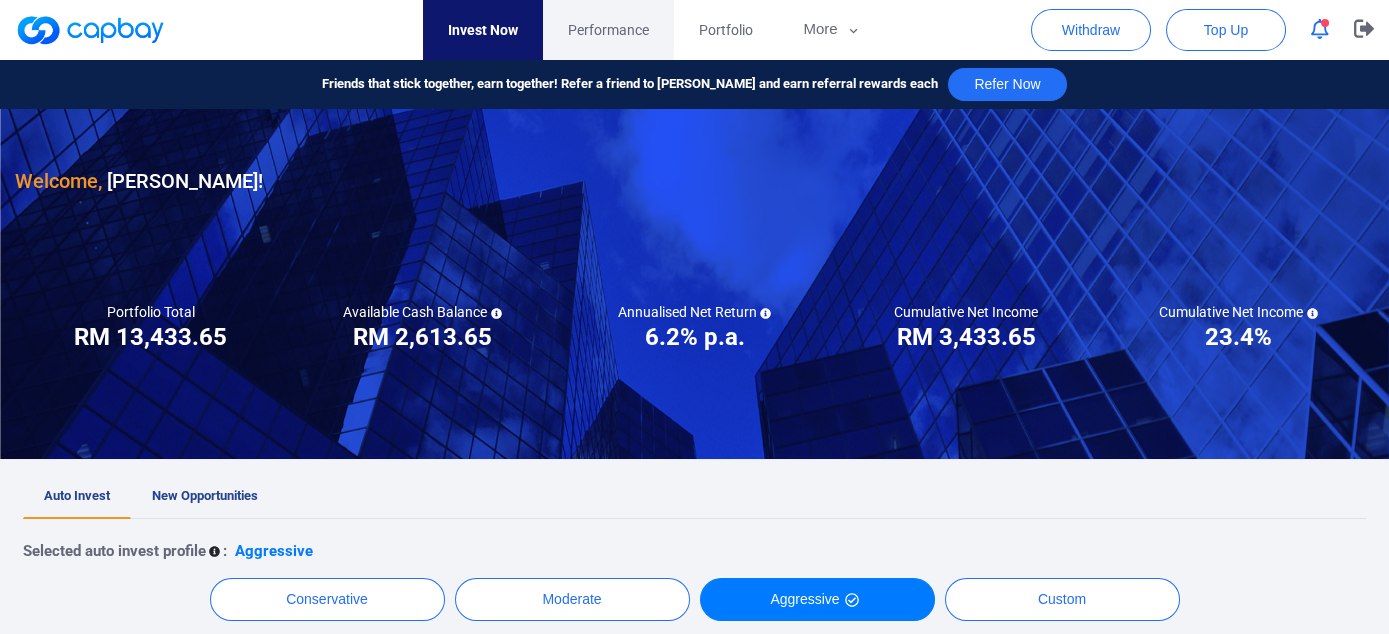 click on "Performance" at bounding box center [608, 30] 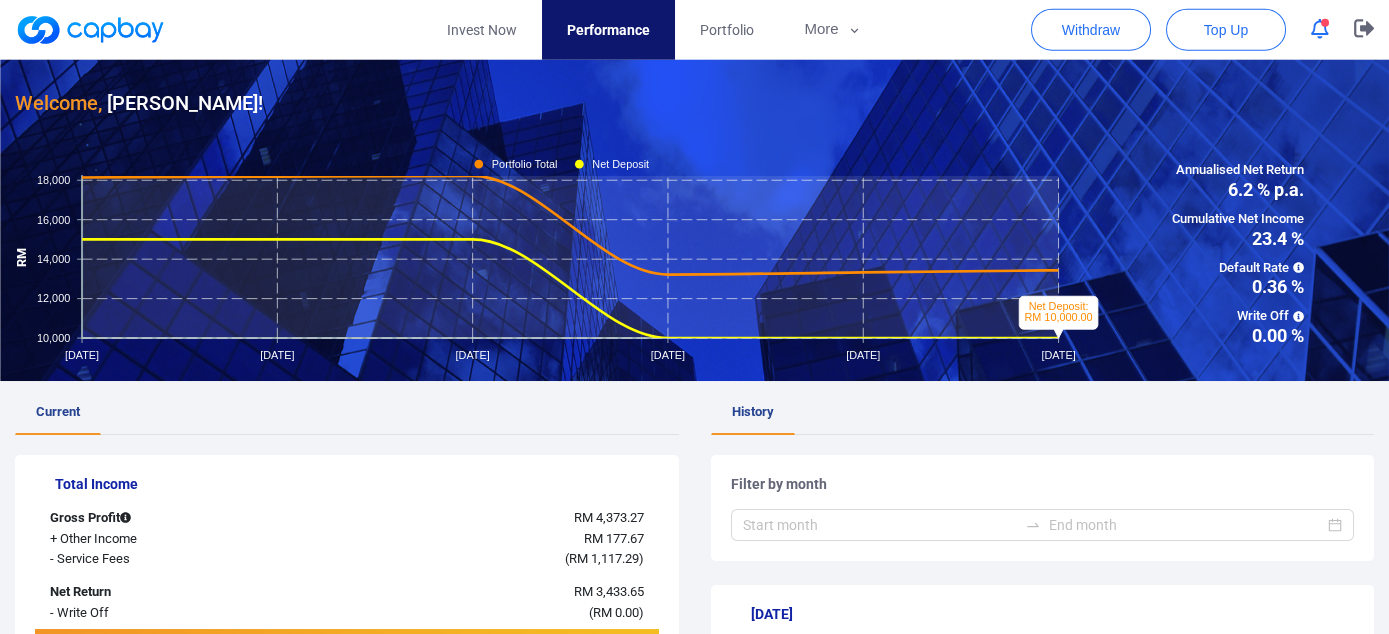 scroll, scrollTop: 0, scrollLeft: 0, axis: both 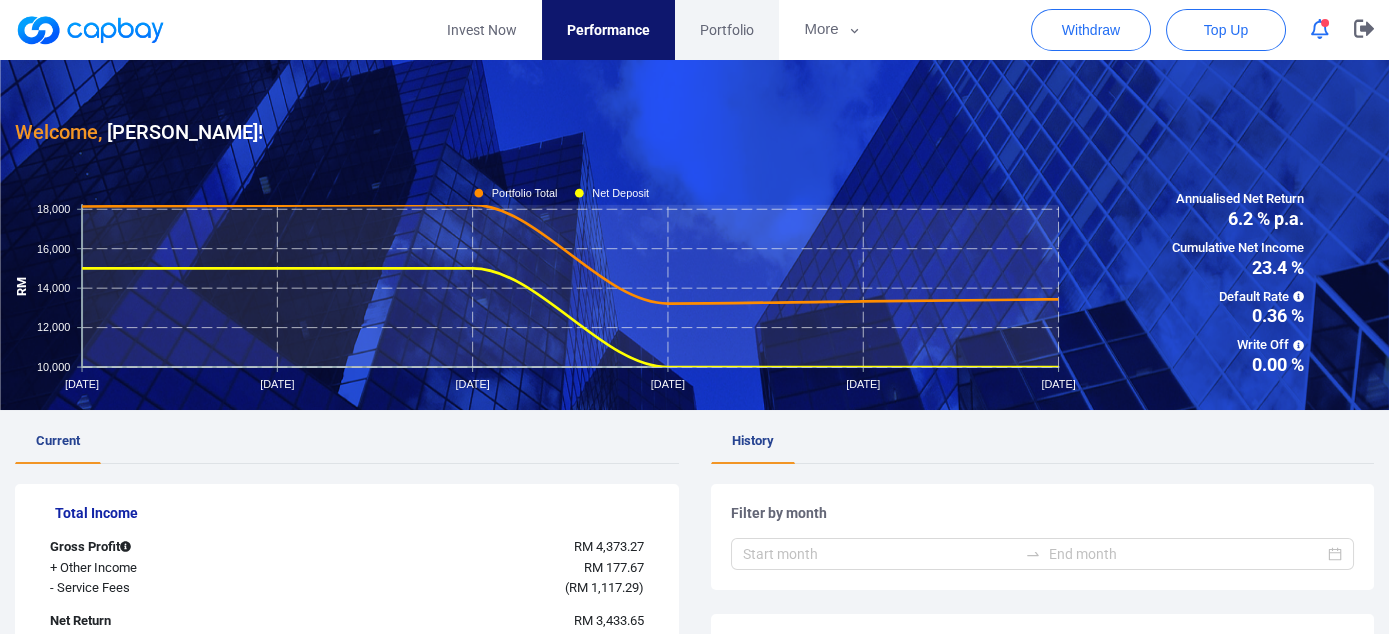 click on "Portfolio" at bounding box center [727, 30] 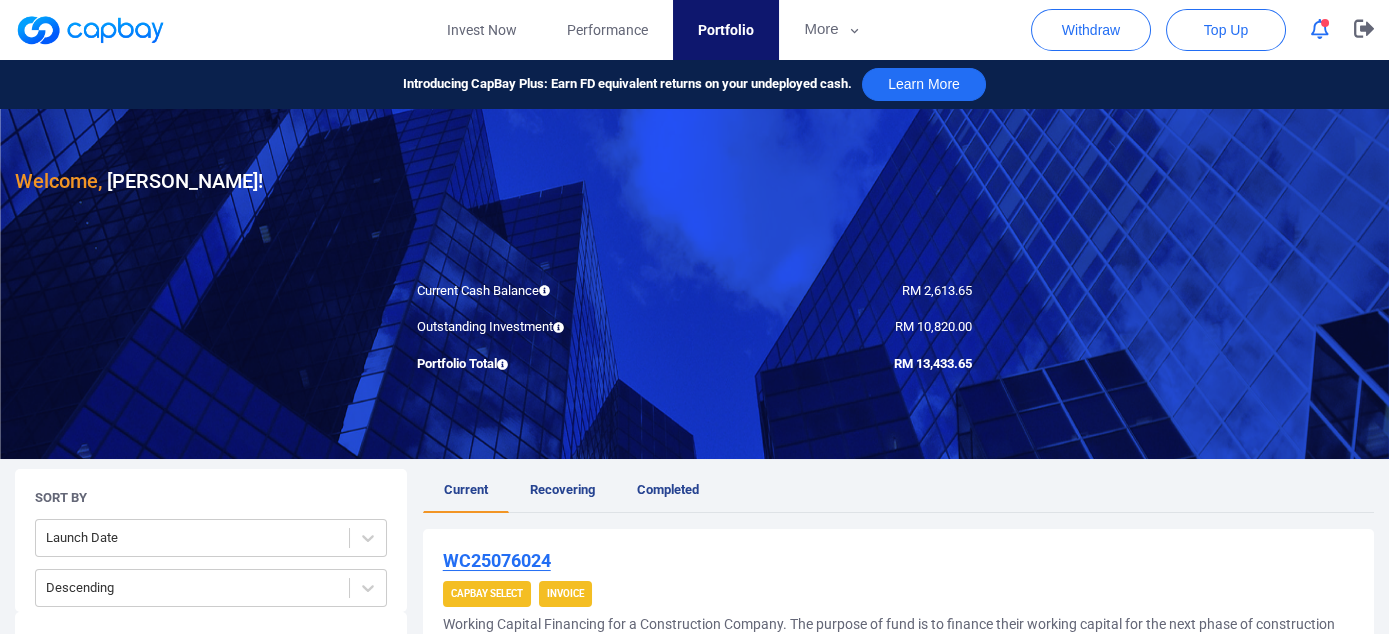 drag, startPoint x: 682, startPoint y: 488, endPoint x: 688, endPoint y: 460, distance: 28.635643 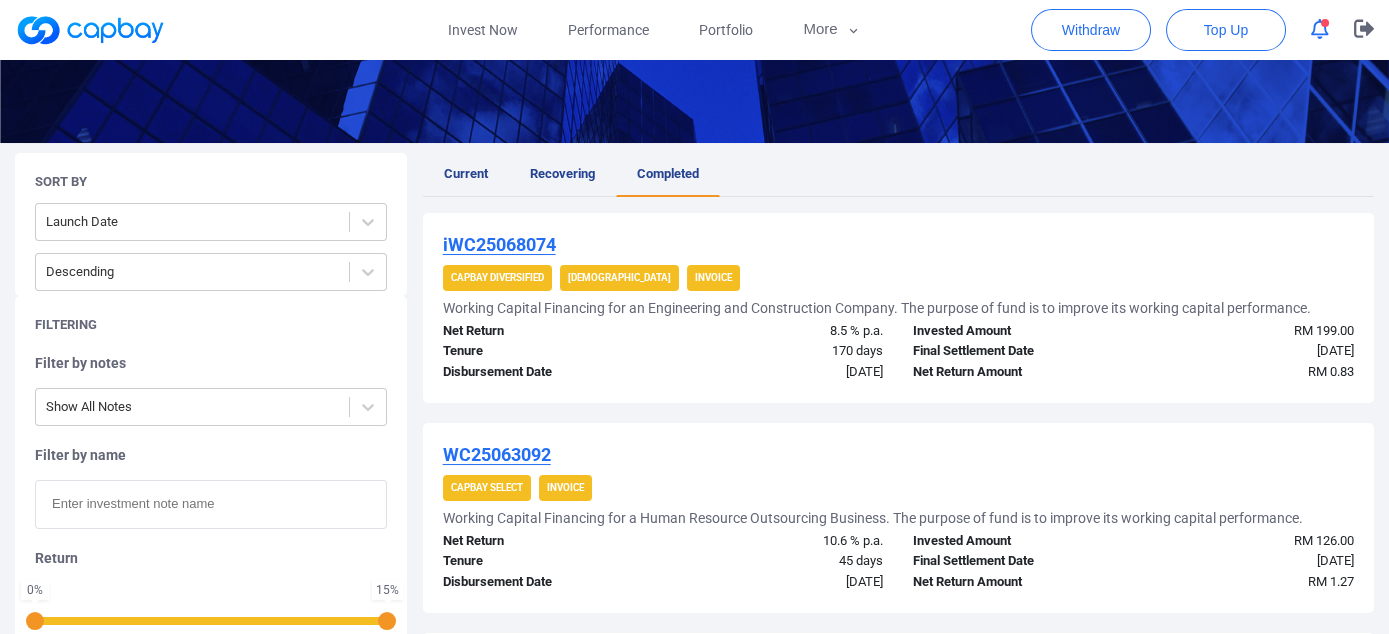scroll, scrollTop: 0, scrollLeft: 0, axis: both 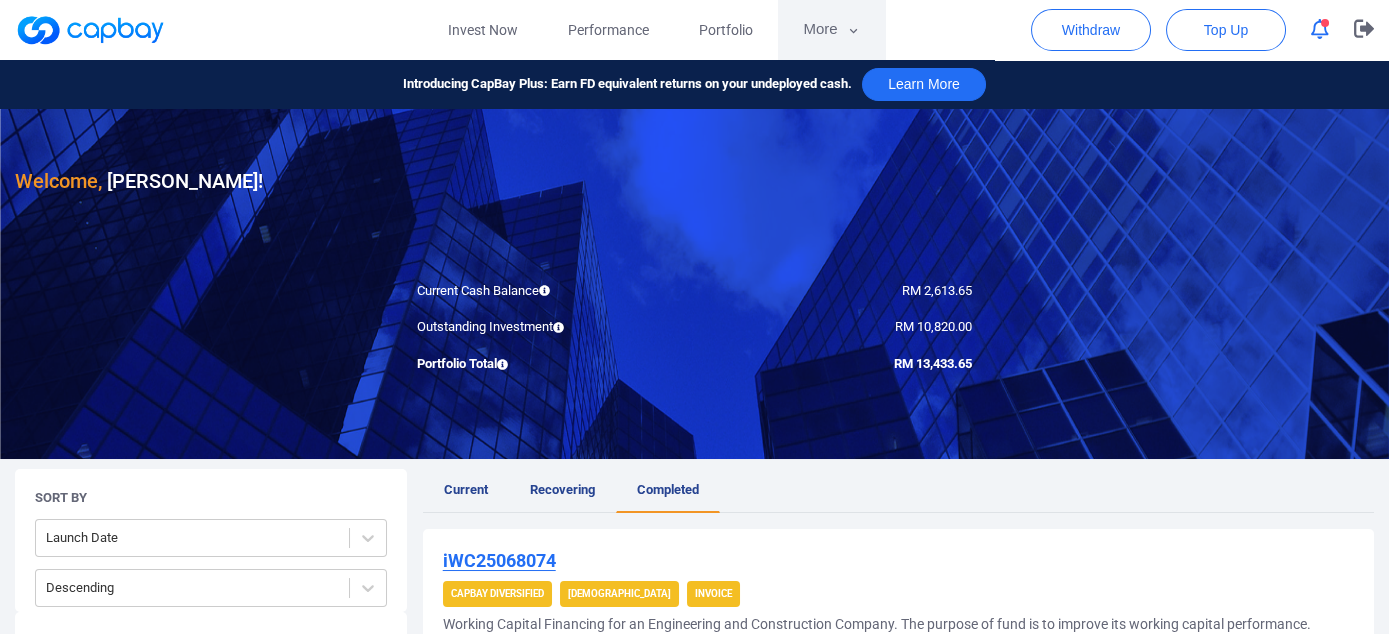 click on "More" at bounding box center (831, 30) 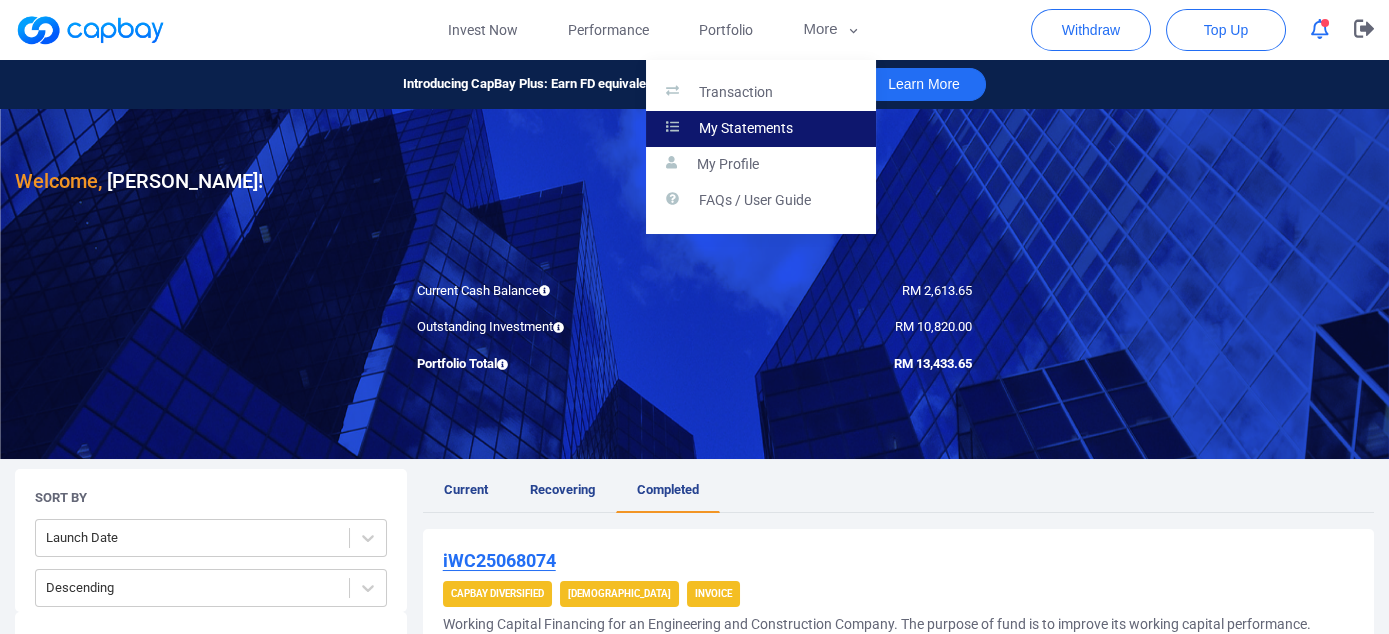 click on "My Statements" at bounding box center [746, 129] 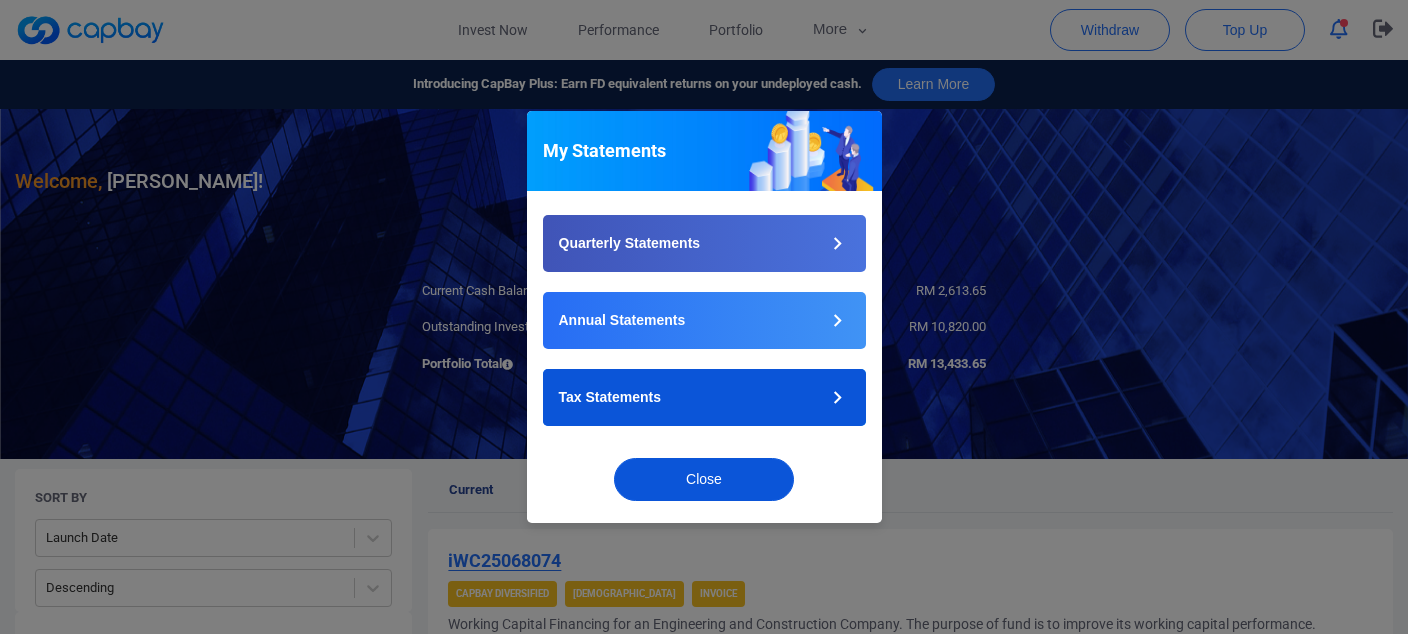click on "Close" at bounding box center (704, 479) 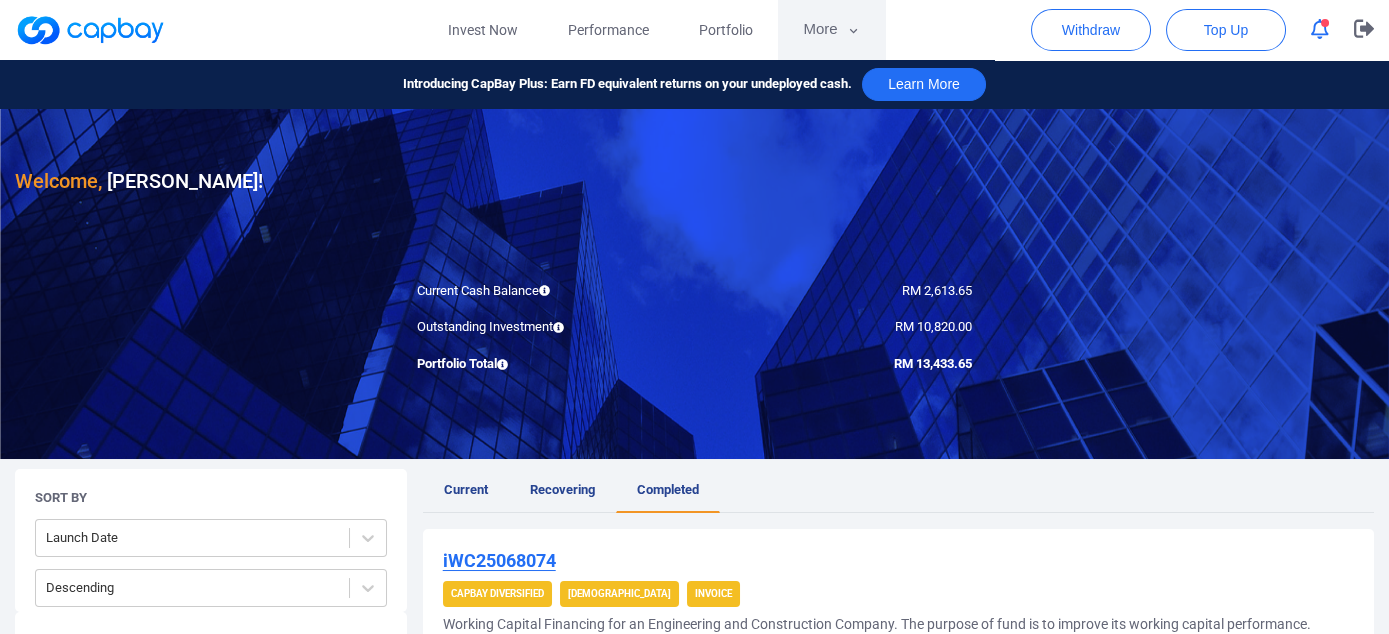 click 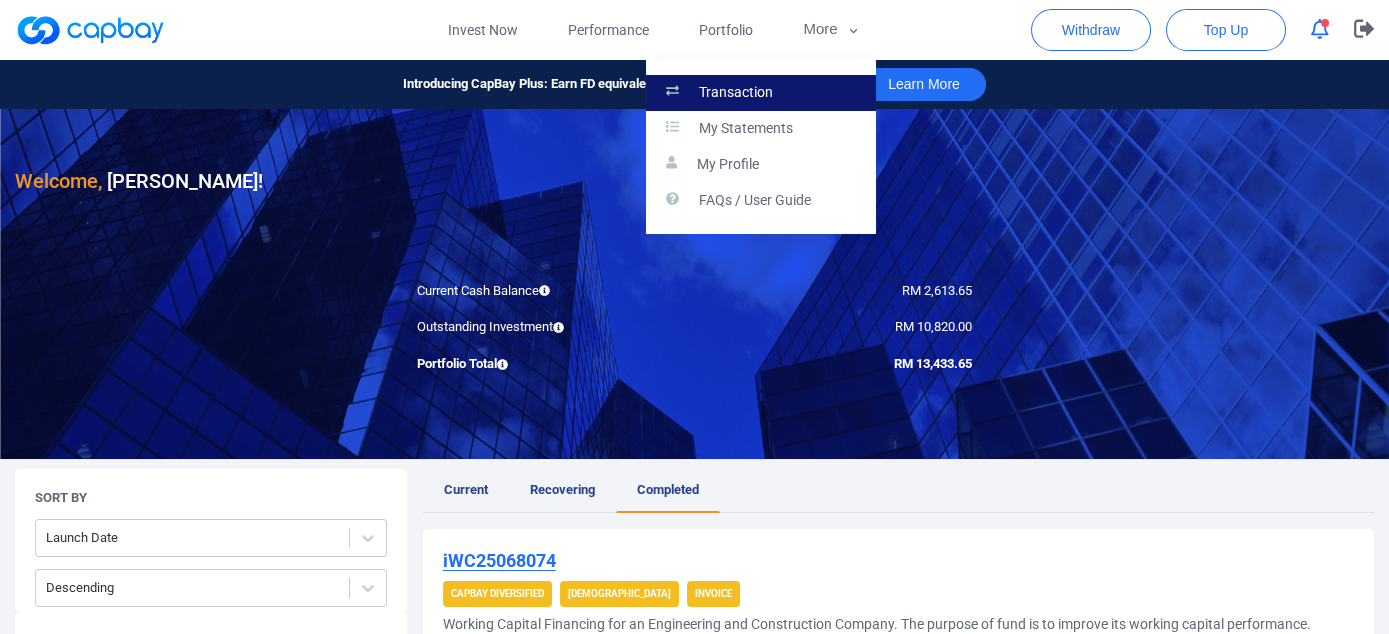 click on "Transaction" at bounding box center (736, 93) 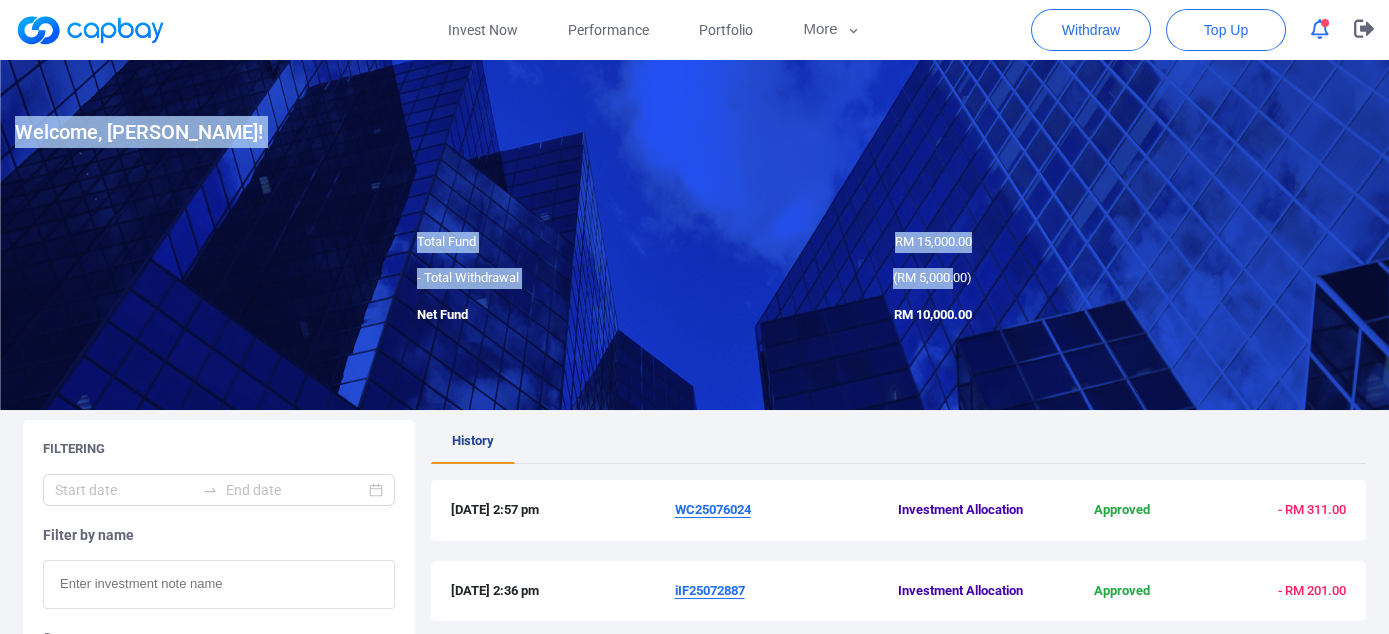 click on "Invest Now Performance Portfolio More Transaction My Statements My Profile FAQs / User Guide Withdraw Top Up Invest Now Performance Portfolio Transaction My Statements Profile FAQs / User Guide Log Out Welcome,   [PERSON_NAME] ! Total Fund RM 15,000.00 - Total Withdrawal ( RM 5,000.00 ) Net Fund RM 10,000.00 Filtering Filter by name Status Approved Rejected Transaction Type Select All Investment Allocation Profit Returned Service Fees Principal Returned Top Up Withdrawal Other History [DATE] 2:57 pm WC25076024 Investment Allocation Approved - RM 311.00 [DATE] 2:36 pm iIF25072887 Investment Allocation Approved - RM 201.00 [DATE] 2:29 pm iIF25073311 Investment Allocation Approved - RM 335.00 [DATE] 2:19 pm IF25079395 Investment Allocation Approved - RM 201.00 [DATE] 4:32 pm iIF25055527 Principal Returned Approved + RM 114.00 [DATE] 4:32 pm iIF25055527 Service Fees Approved - RM 0.60 [DATE] 4:32 pm iIF25055527 Profit Returned Approved + RM 2.24 [DATE] 5:04 pm iIF25058694 1" at bounding box center (694, 739) 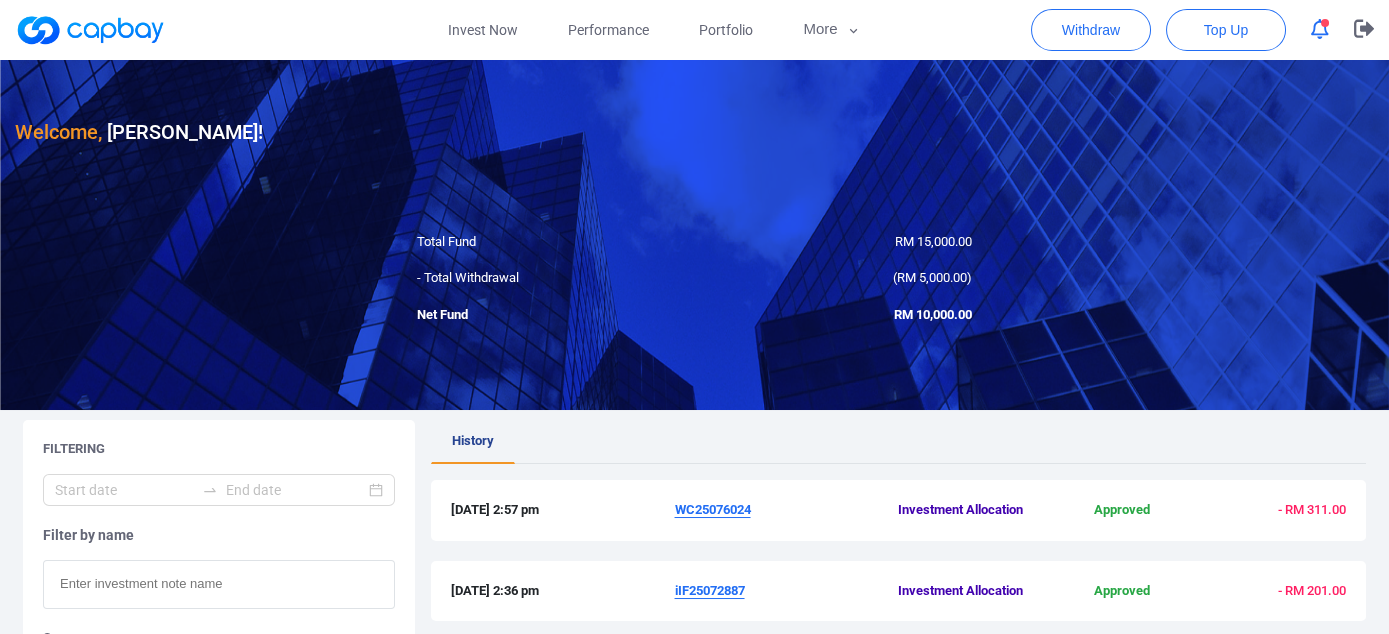 click at bounding box center [694, 235] 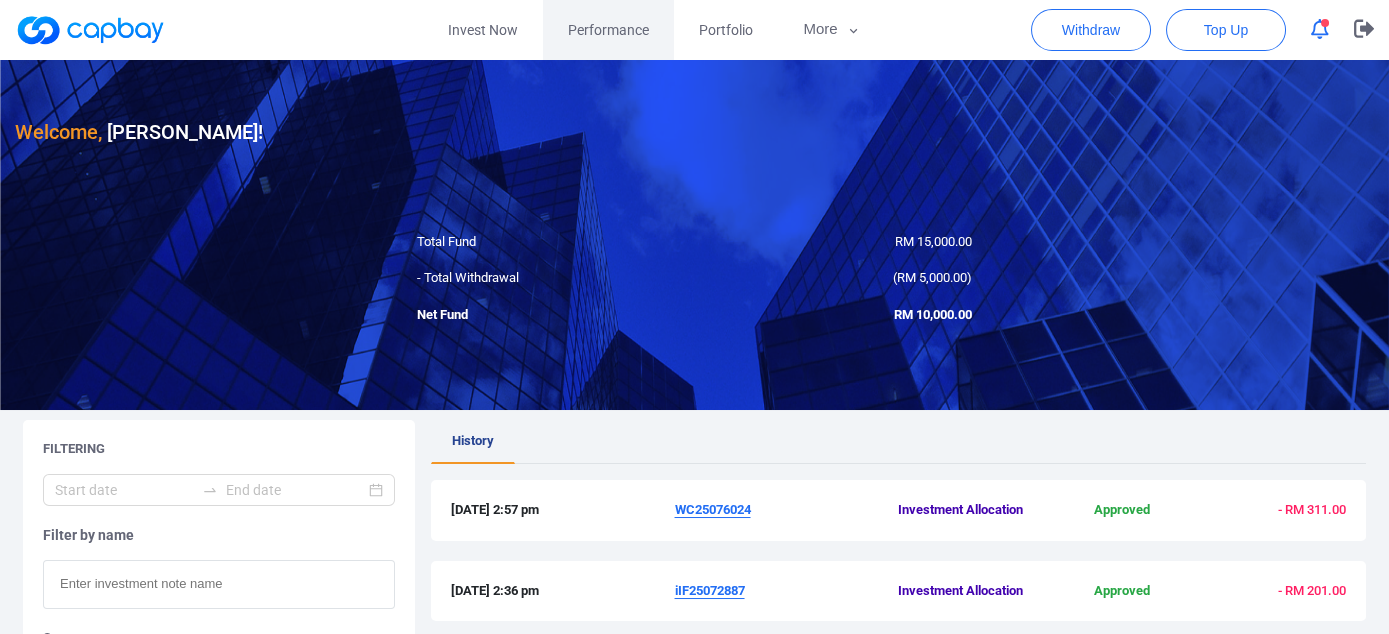 click on "Performance" at bounding box center (608, 30) 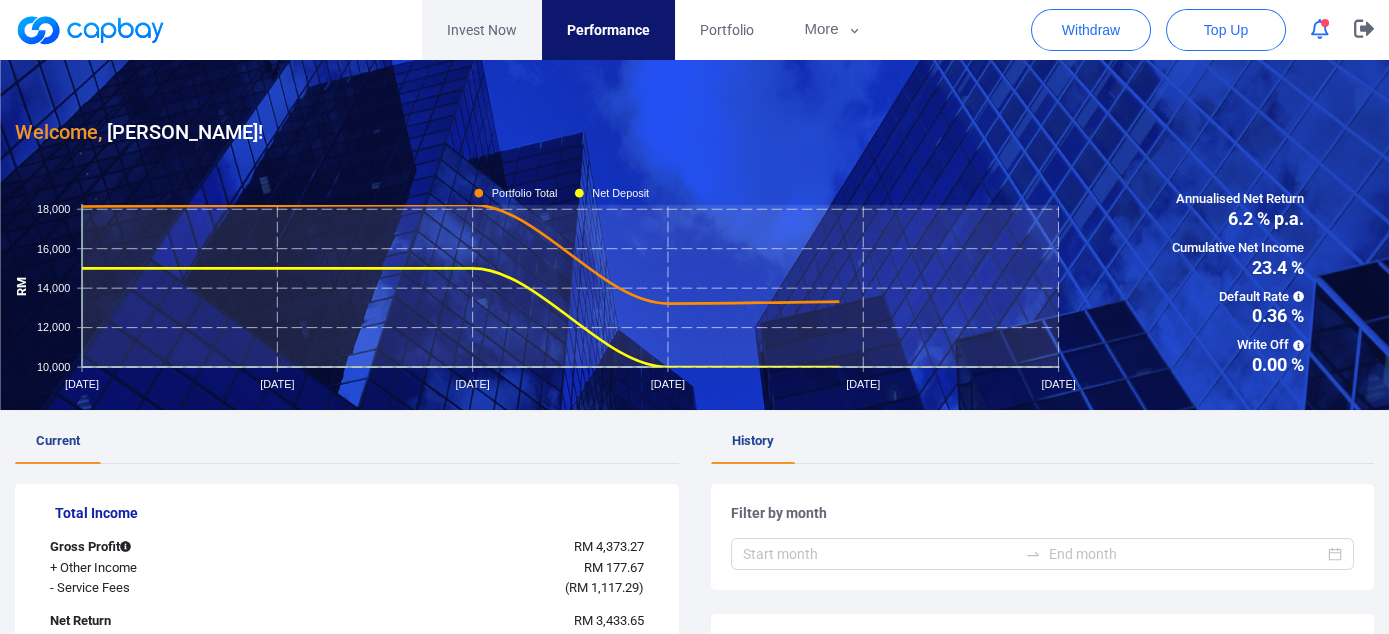 click on "Invest Now" at bounding box center [482, 30] 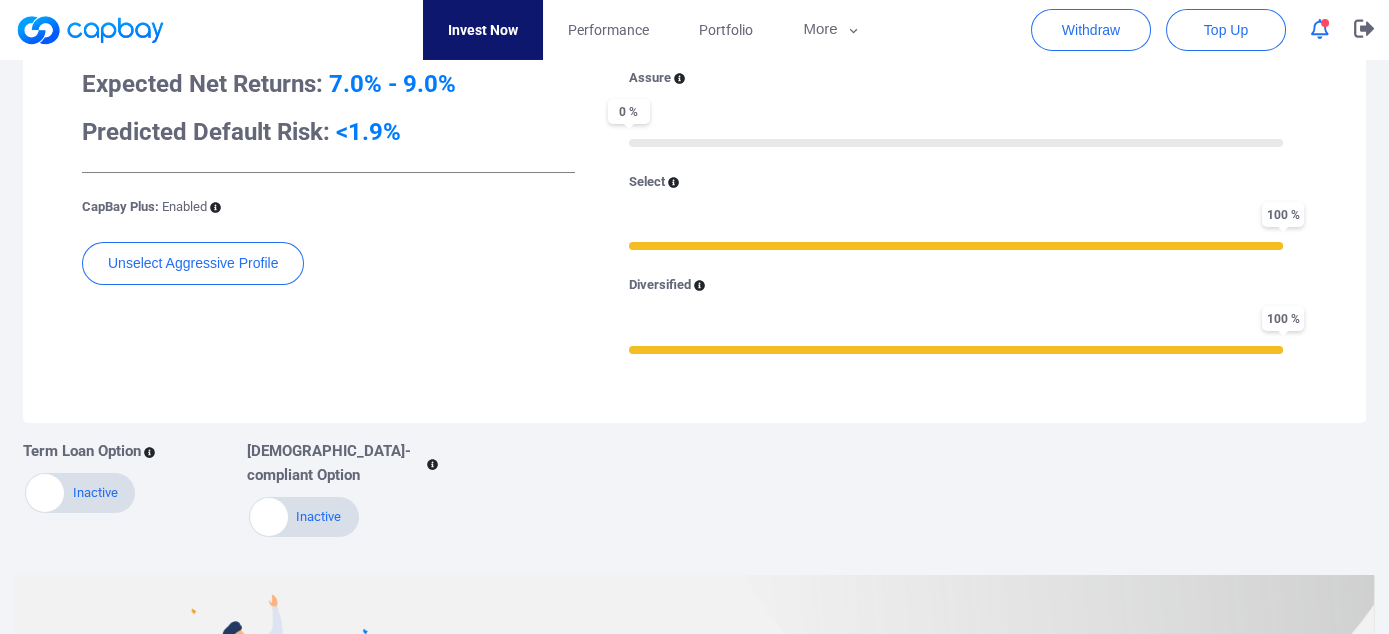 scroll, scrollTop: 739, scrollLeft: 0, axis: vertical 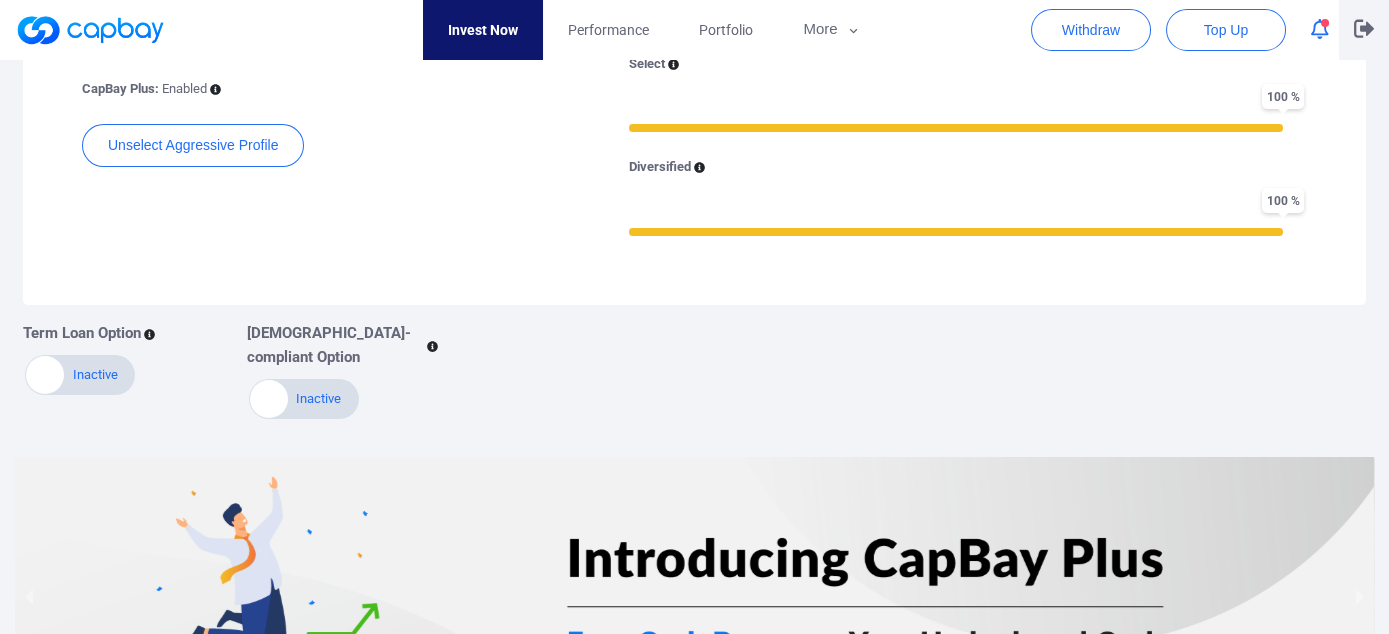 click 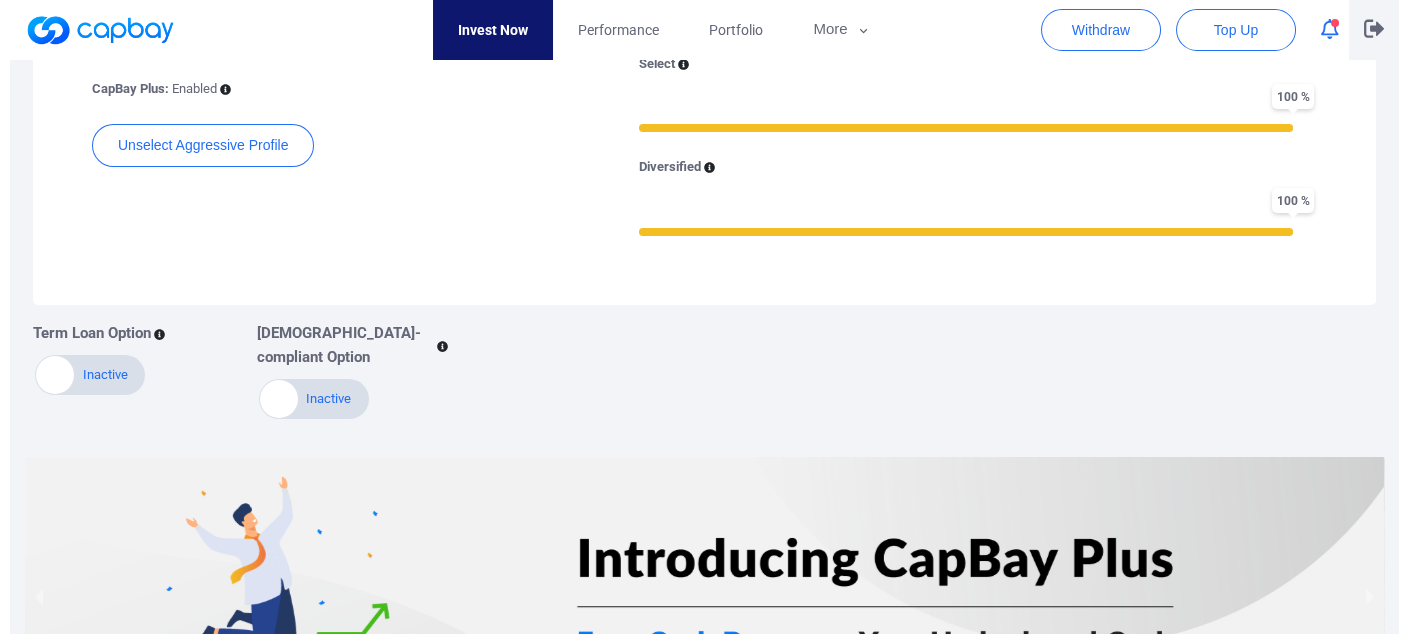 scroll, scrollTop: 0, scrollLeft: 0, axis: both 